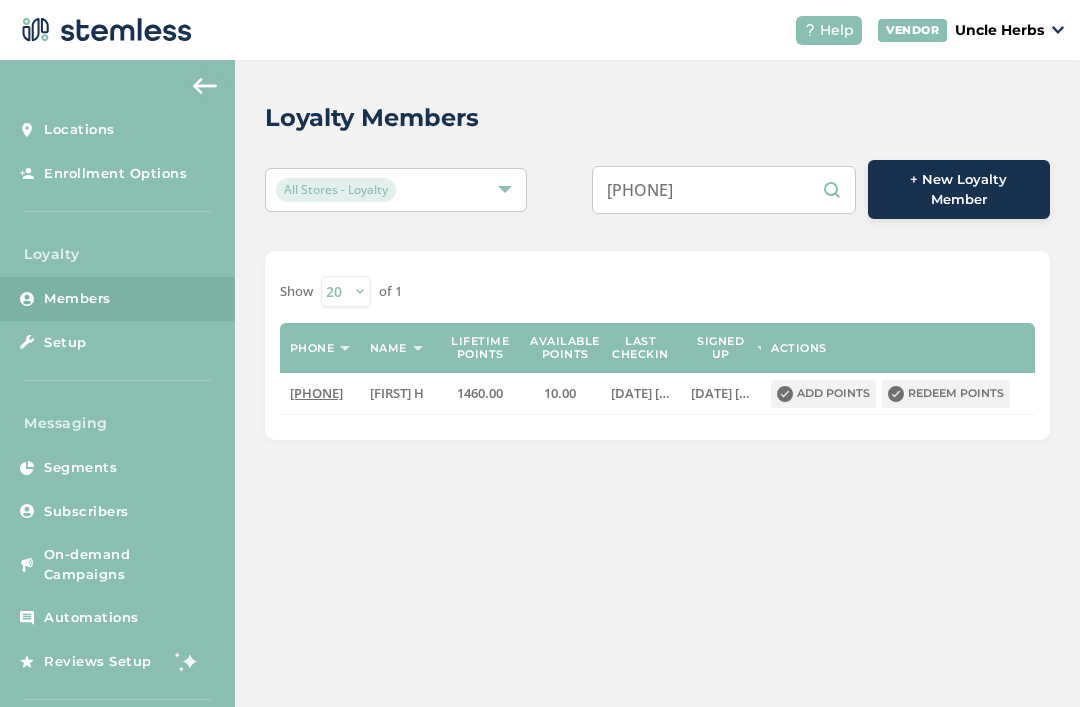 scroll, scrollTop: 0, scrollLeft: 0, axis: both 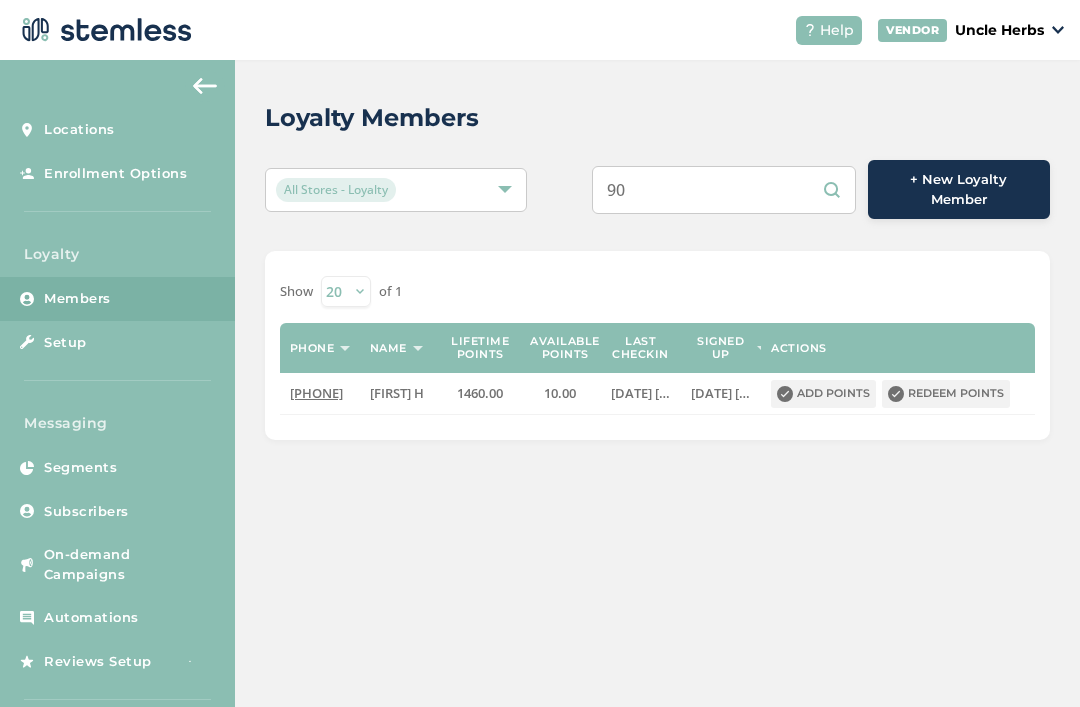 type on "9" 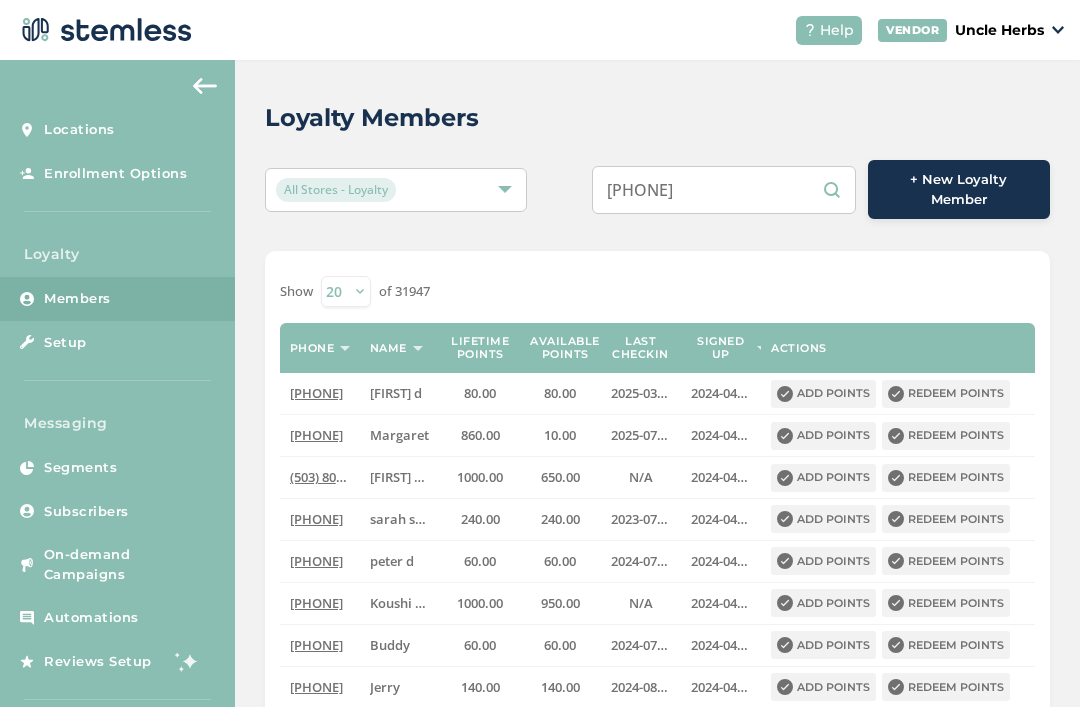 type on "[PHONE]" 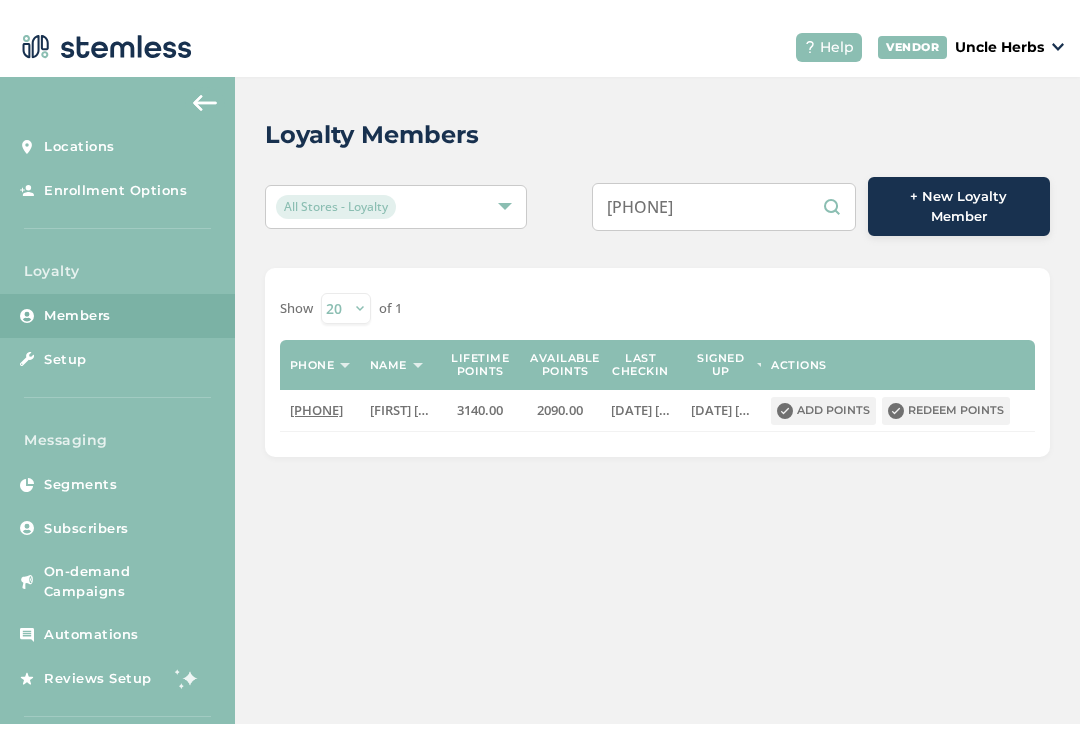scroll, scrollTop: 64, scrollLeft: 0, axis: vertical 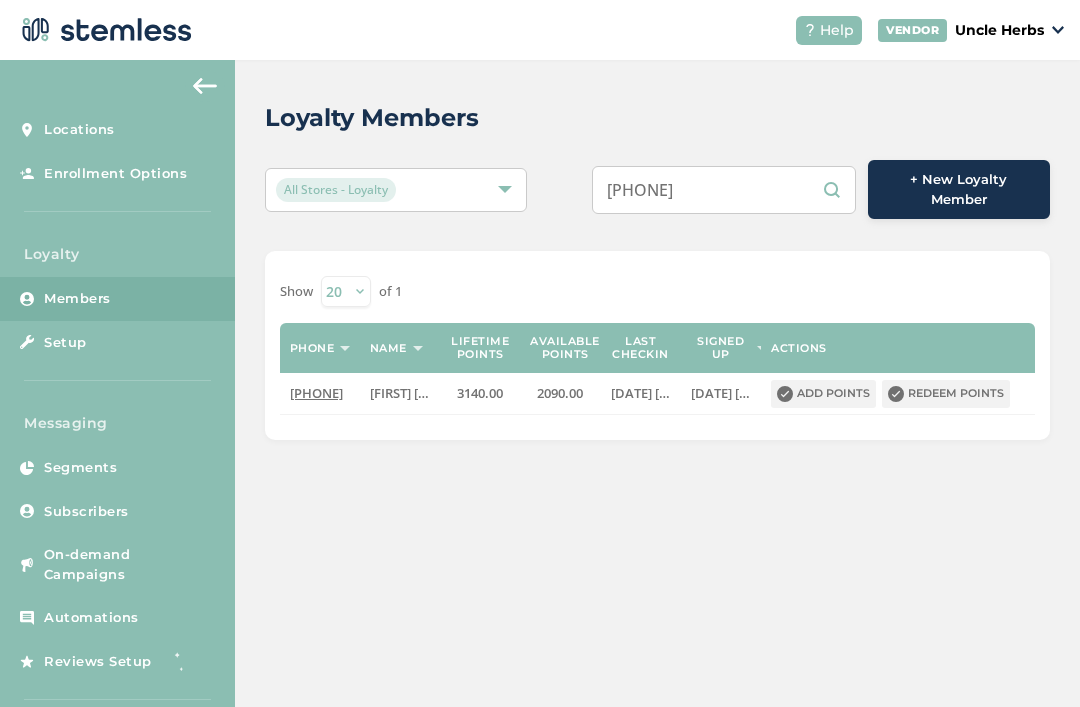 click on "Redeem points" at bounding box center (946, 394) 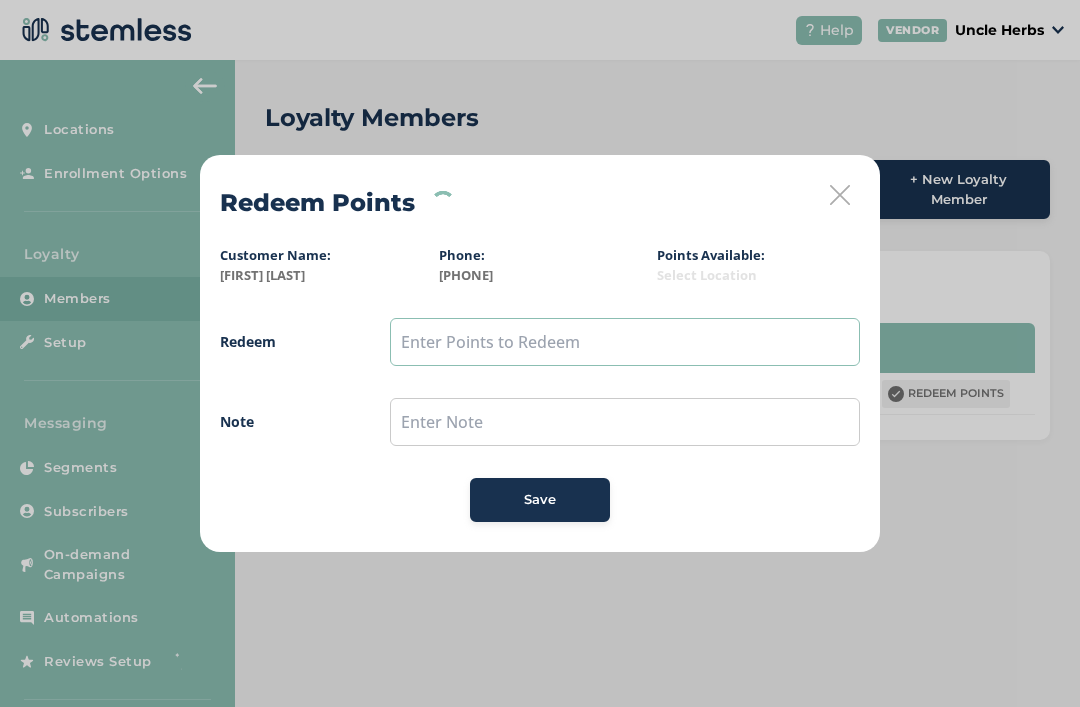 click at bounding box center (625, 342) 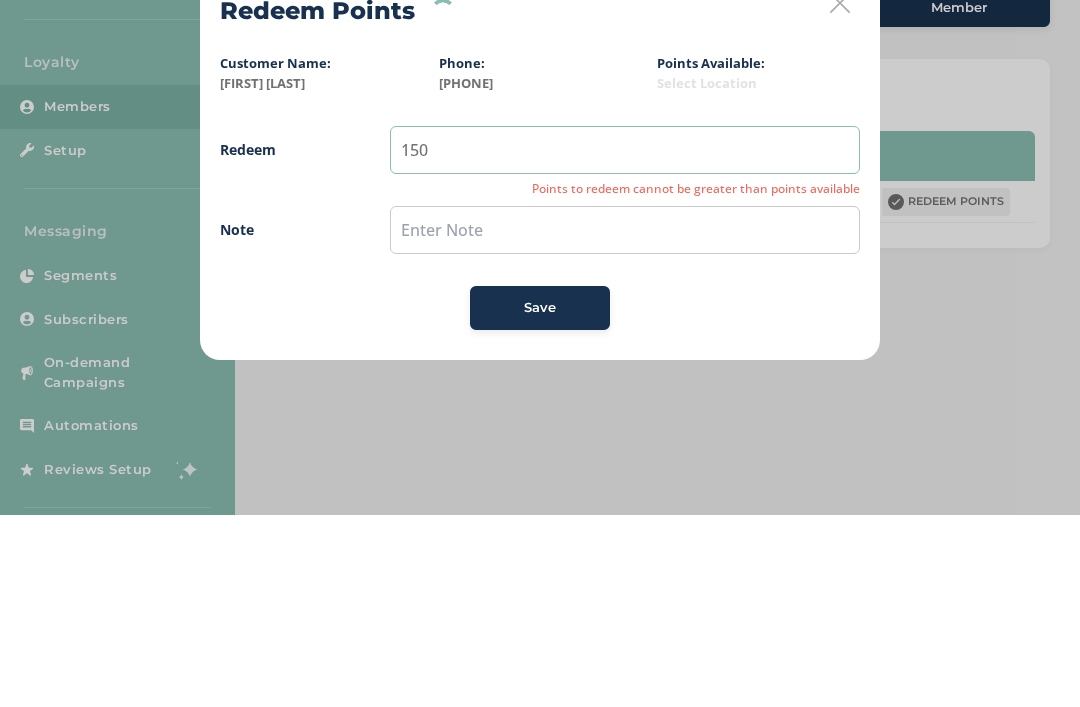 type on "150" 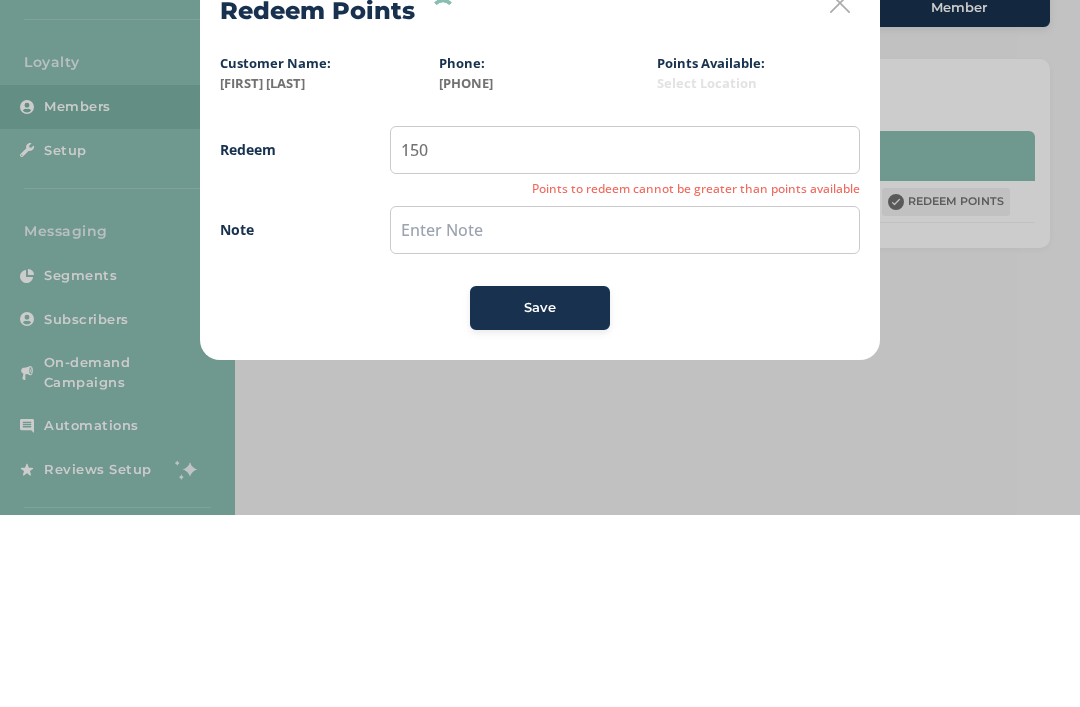 click on "Redeem 150 Points to redeem cannot be greater than points available Note Save" at bounding box center (540, 420) 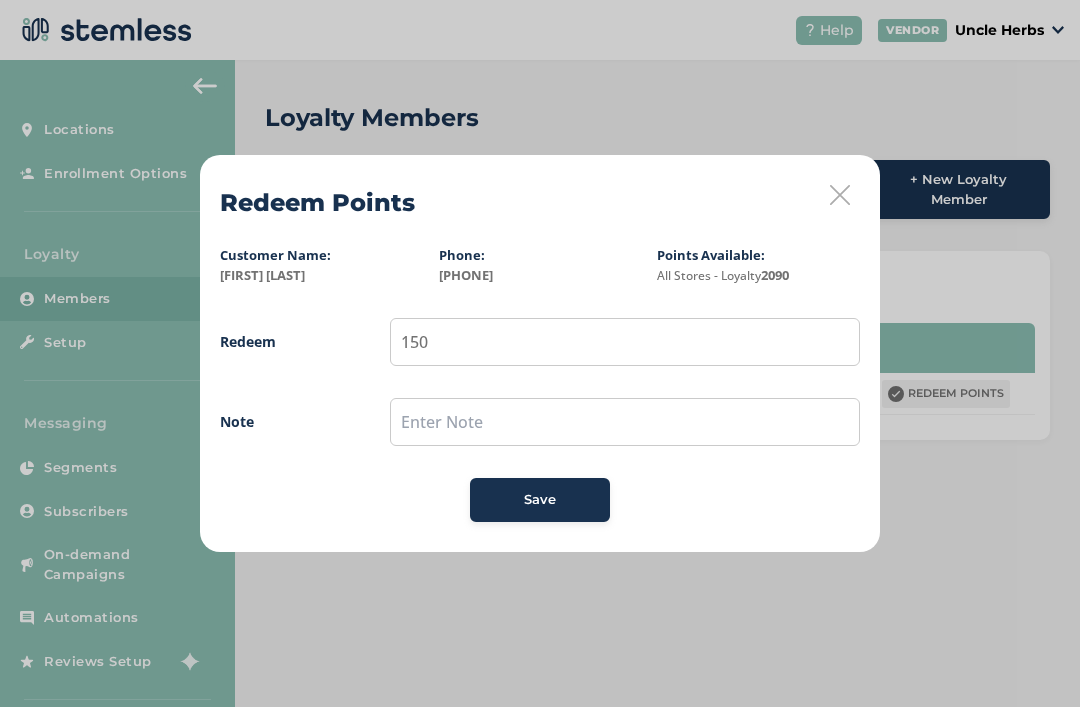 click on "Save" at bounding box center [540, 500] 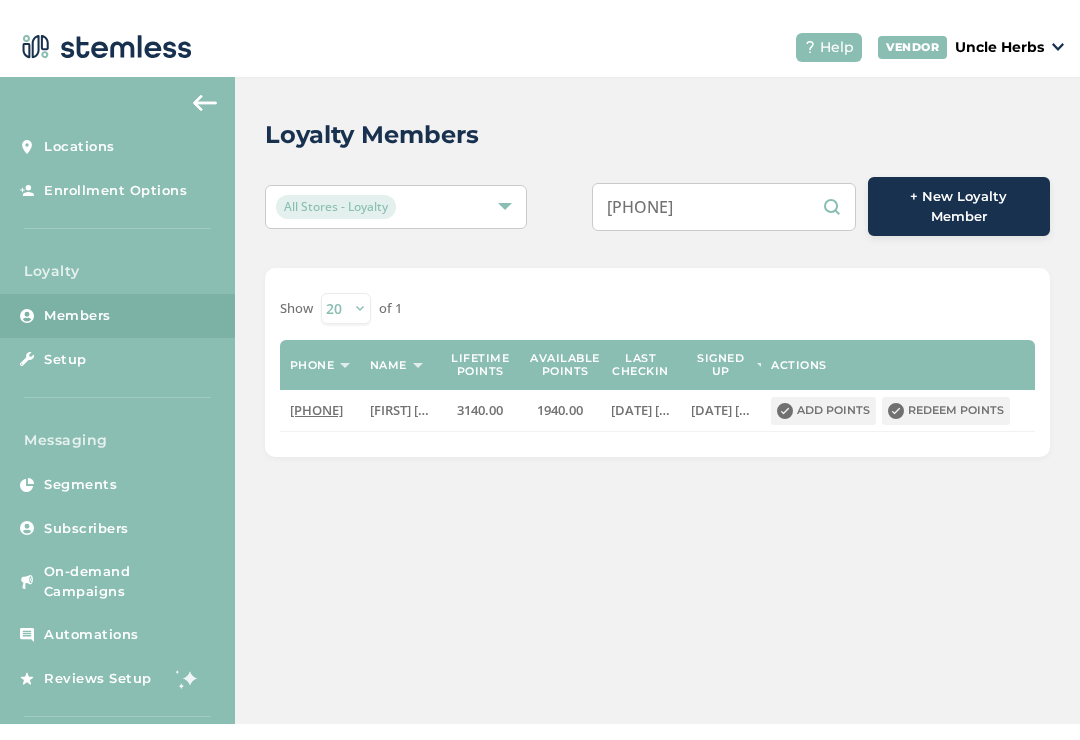 scroll, scrollTop: 31, scrollLeft: 0, axis: vertical 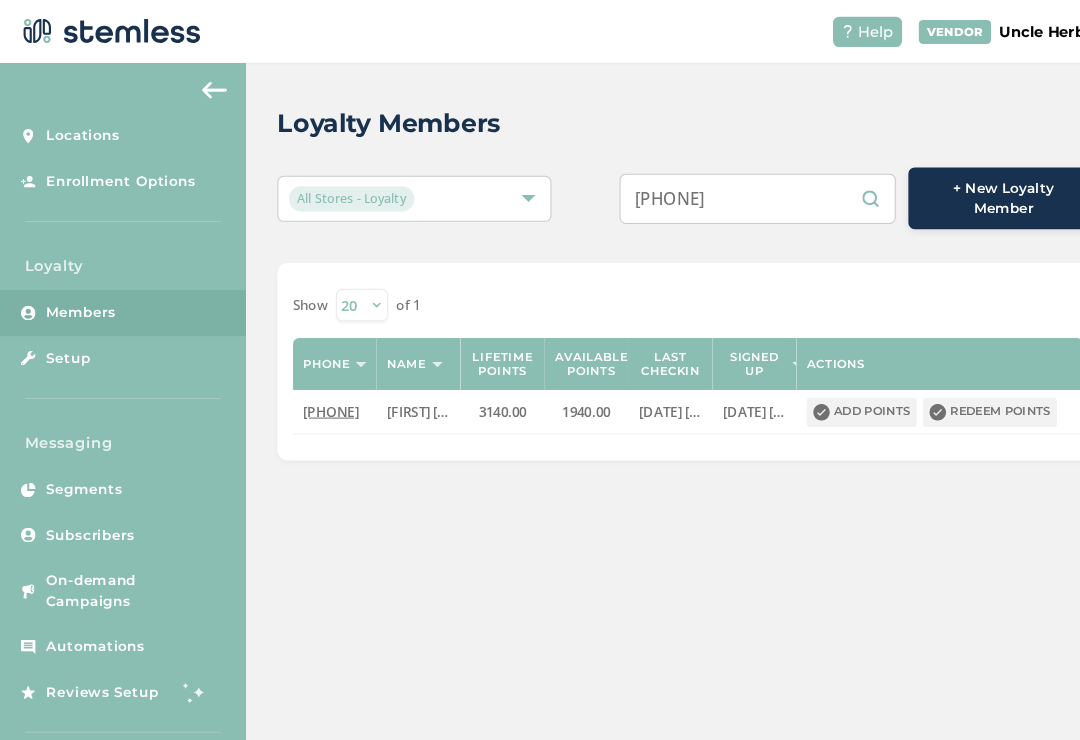 click on "[PHONE]" at bounding box center (724, 190) 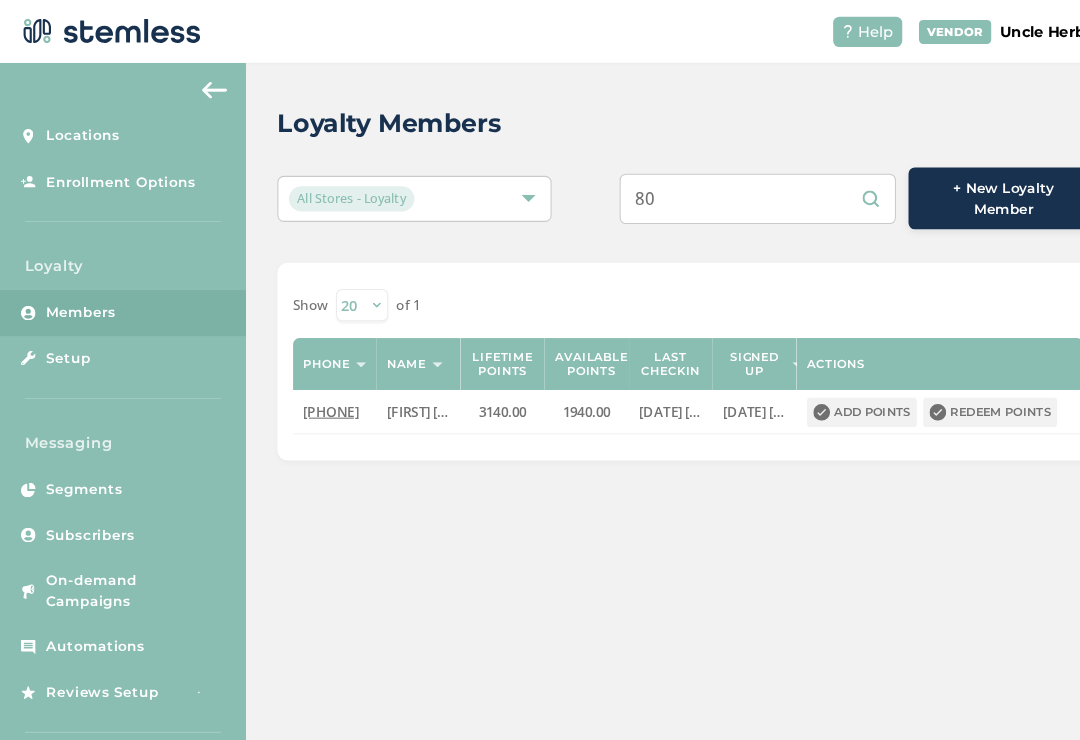 type on "8" 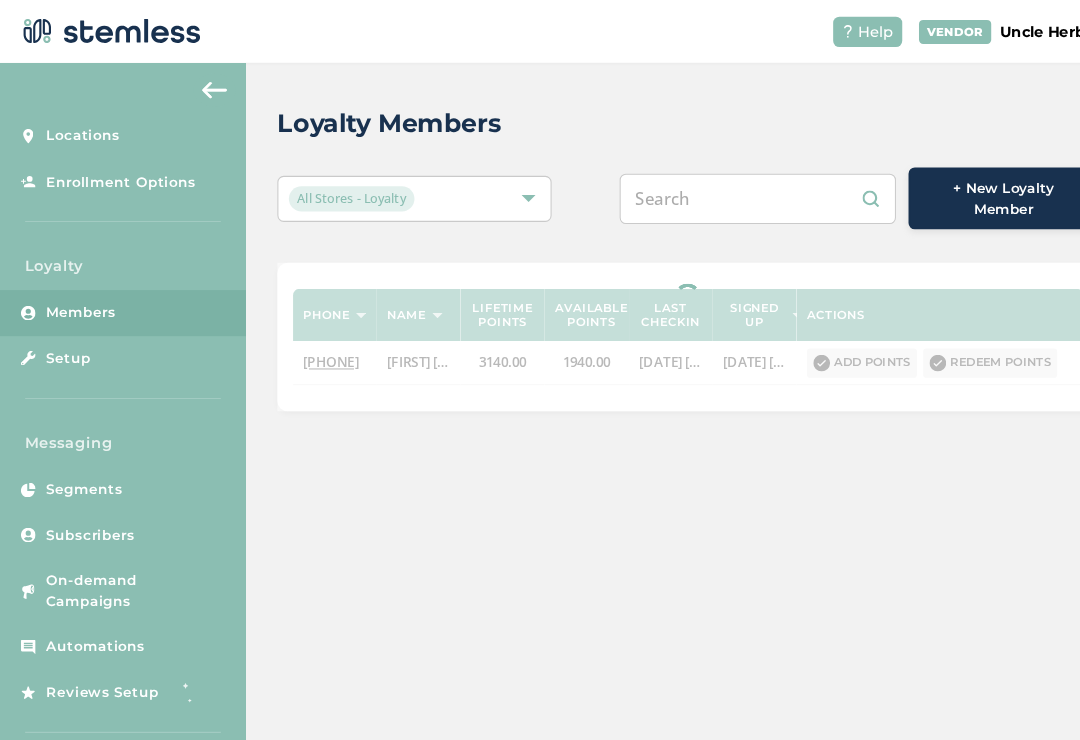 type on "0" 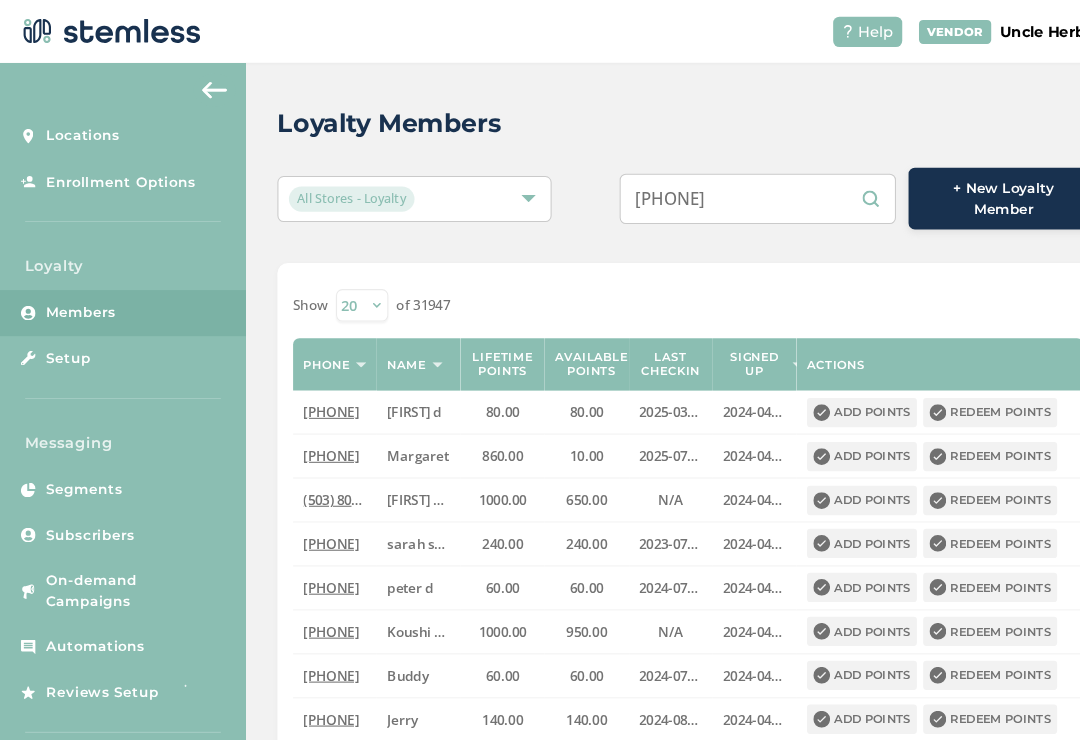 click on "All Stores - Loyalty  [PHONE] + New Loyalty Member" at bounding box center (657, 189) 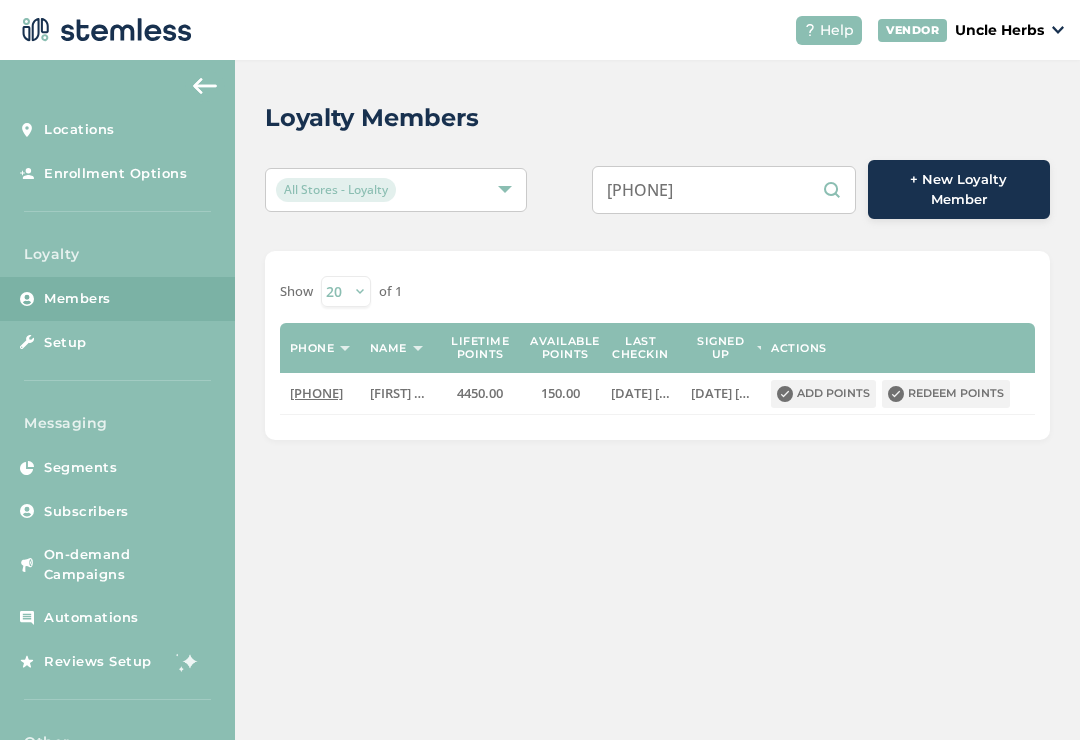click on "[PHONE]" at bounding box center [724, 190] 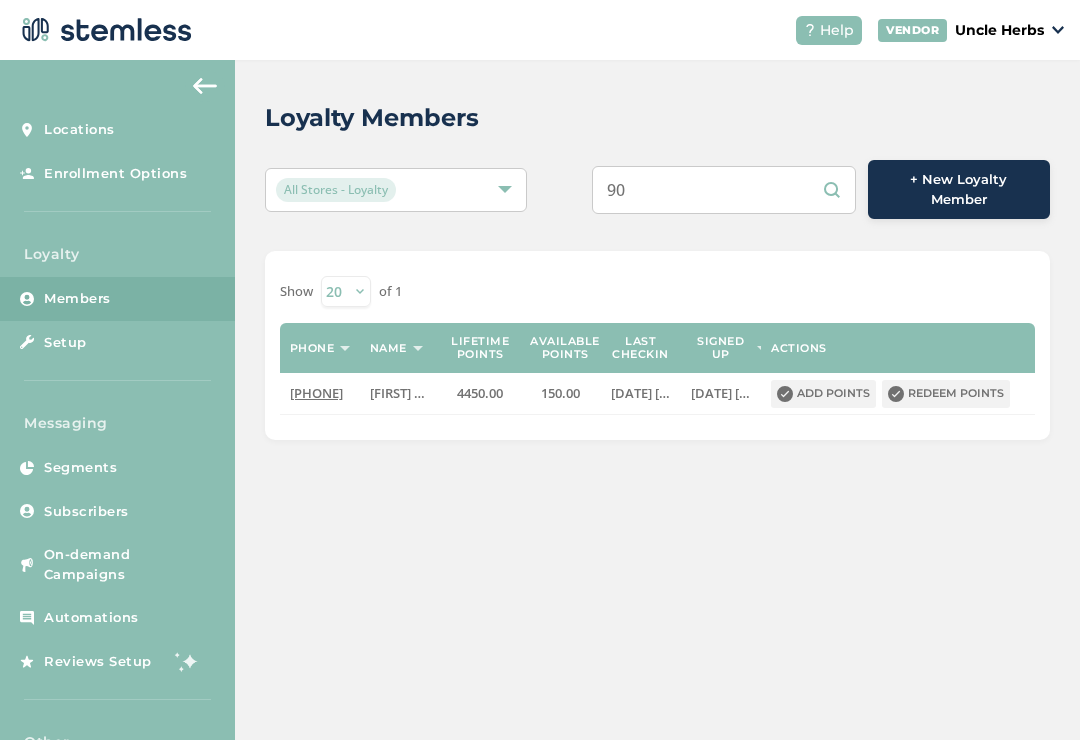 type on "9" 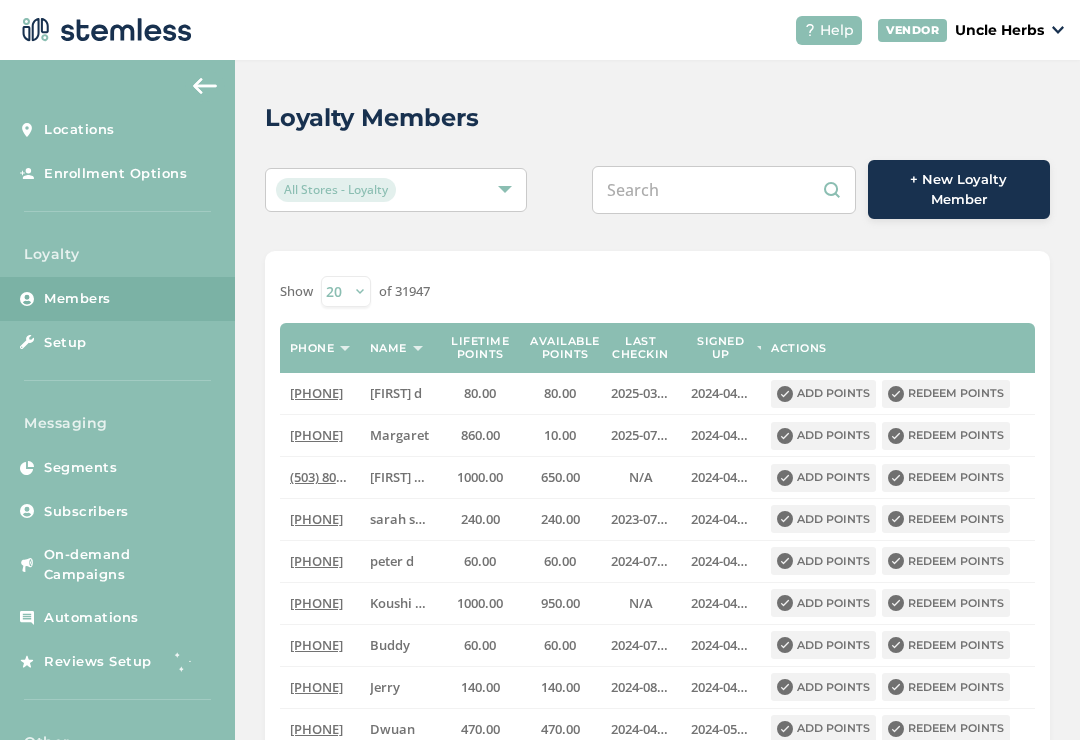 scroll, scrollTop: 0, scrollLeft: 0, axis: both 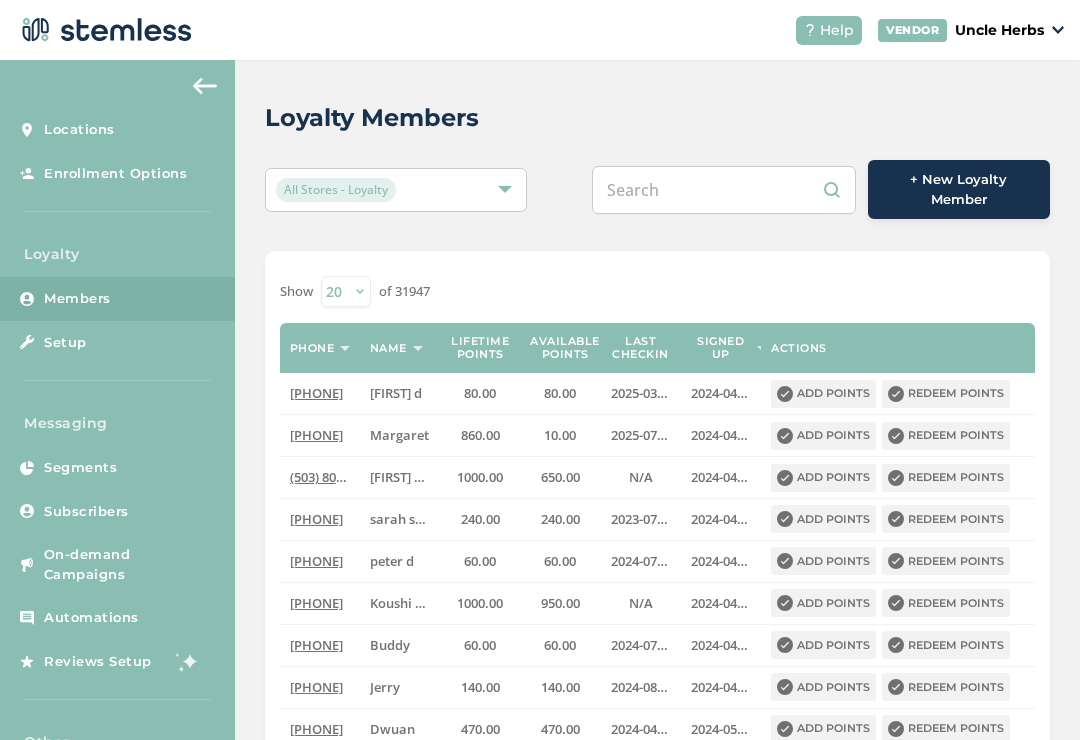 click on "Show  20   50   100  of 31947  Phone   Name   Lifetime points   Available points   Last checkin   Signed up   Actions   [PHONE]   Arnold d   80.00   80.00   [DATE] [TIME]   [DATE] [TIME]   Add points   Redeem points   [PHONE]   Margaret   860.00   10.00   [DATE] [TIME]   [DATE] [TIME]   Add points   Redeem points   [PHONE]   Brian ↔️ Shen   1000.00   650.00   N/A   [DATE] [TIME]   Add points   Redeem points   [PHONE]   sarah stevens   240.00   240.00   [DATE] [TIME]   [DATE] [TIME]   Add points   Redeem points   [PHONE]   peter d   60.00   60.00   [DATE] [TIME]   [DATE] [TIME]   Add points   Redeem points   [PHONE]   Koushi Sunder   1000.00   950.00   N/A   [DATE] [TIME]   Add points   Redeem points   [PHONE]   Buddy   60.00   60.00   [DATE] [TIME]   [DATE] [TIME]   Add points   Redeem points   [PHONE]   Jerry   140.00   140.00   [DATE] [TIME]   [DATE] [TIME]   Dwuan" at bounding box center [657, 743] 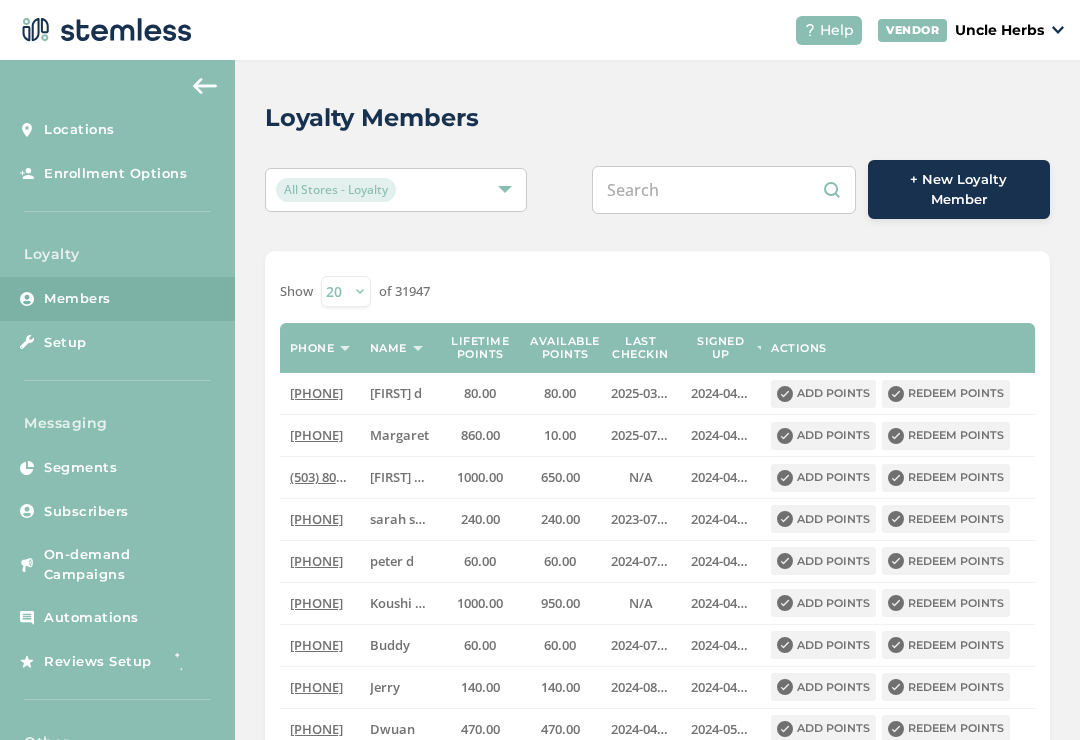click at bounding box center [724, 190] 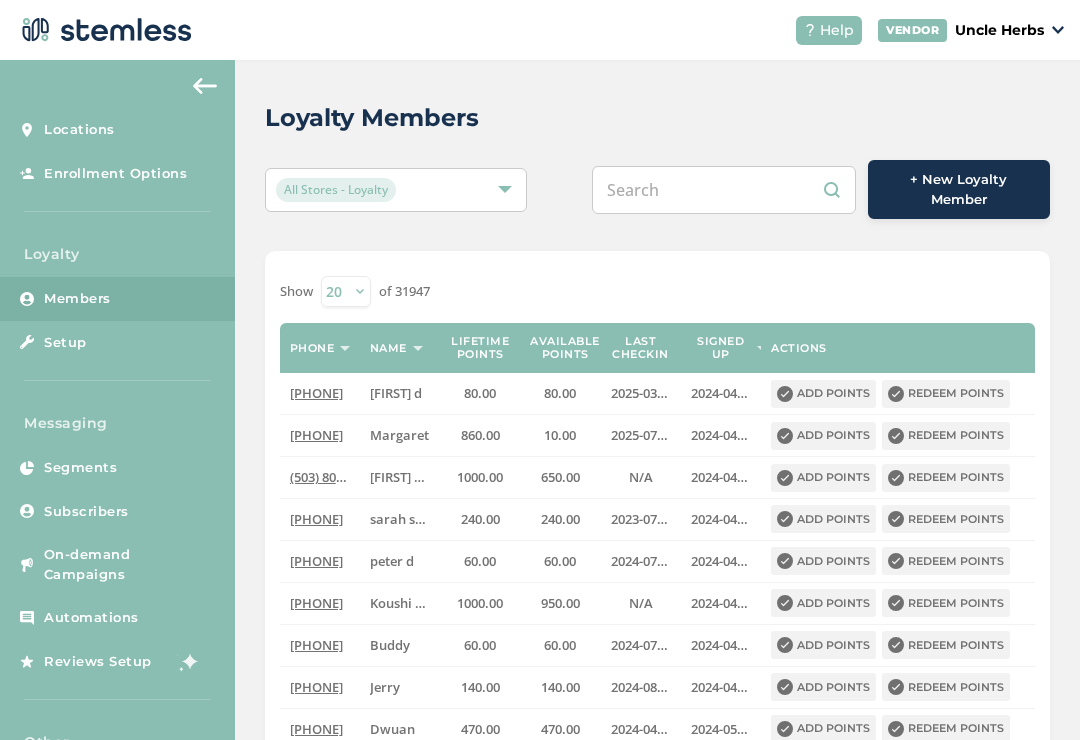 click at bounding box center (724, 190) 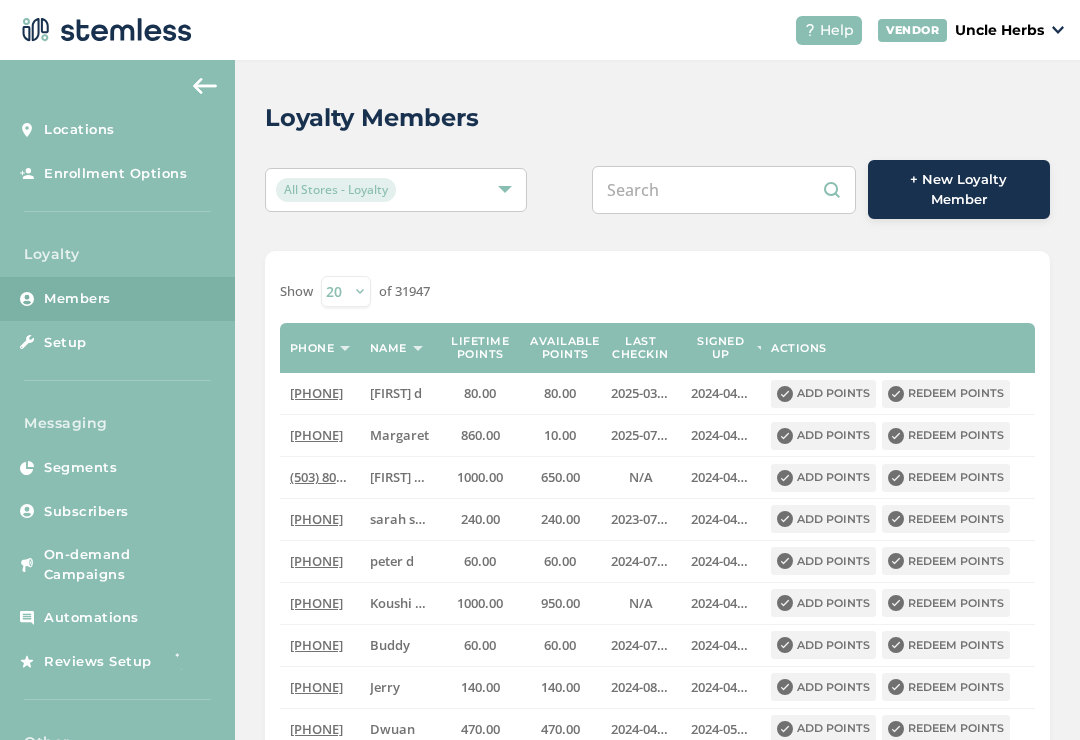 paste on "[PHONE]" 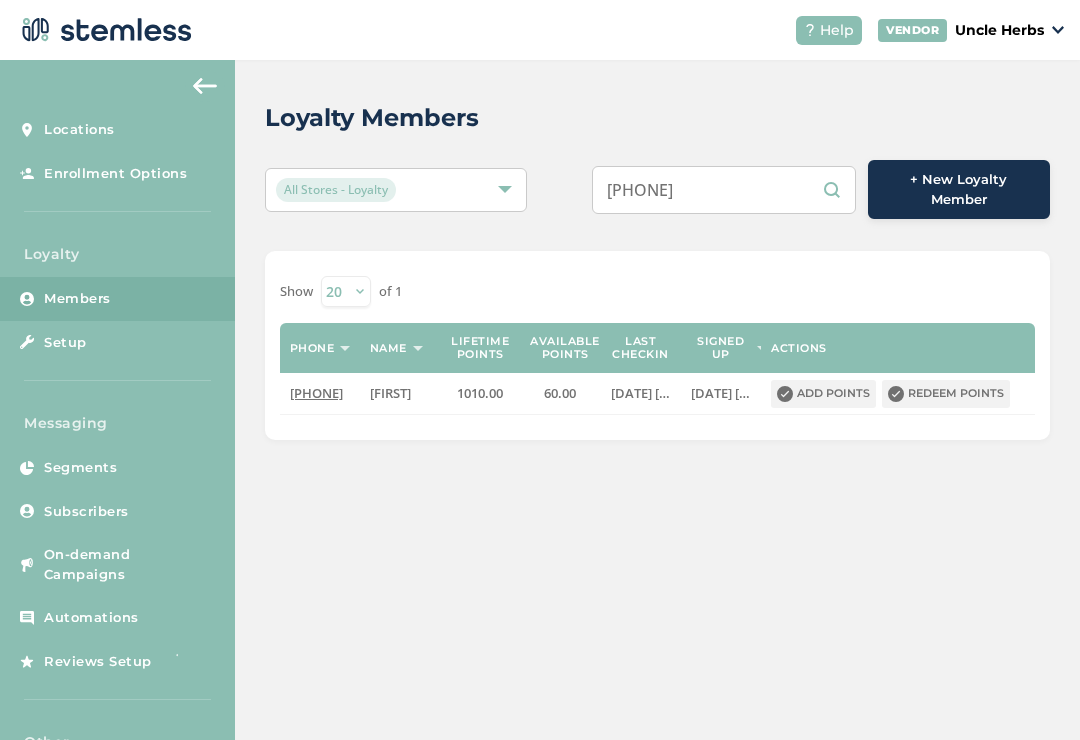 click on "[PHONE]" at bounding box center [724, 190] 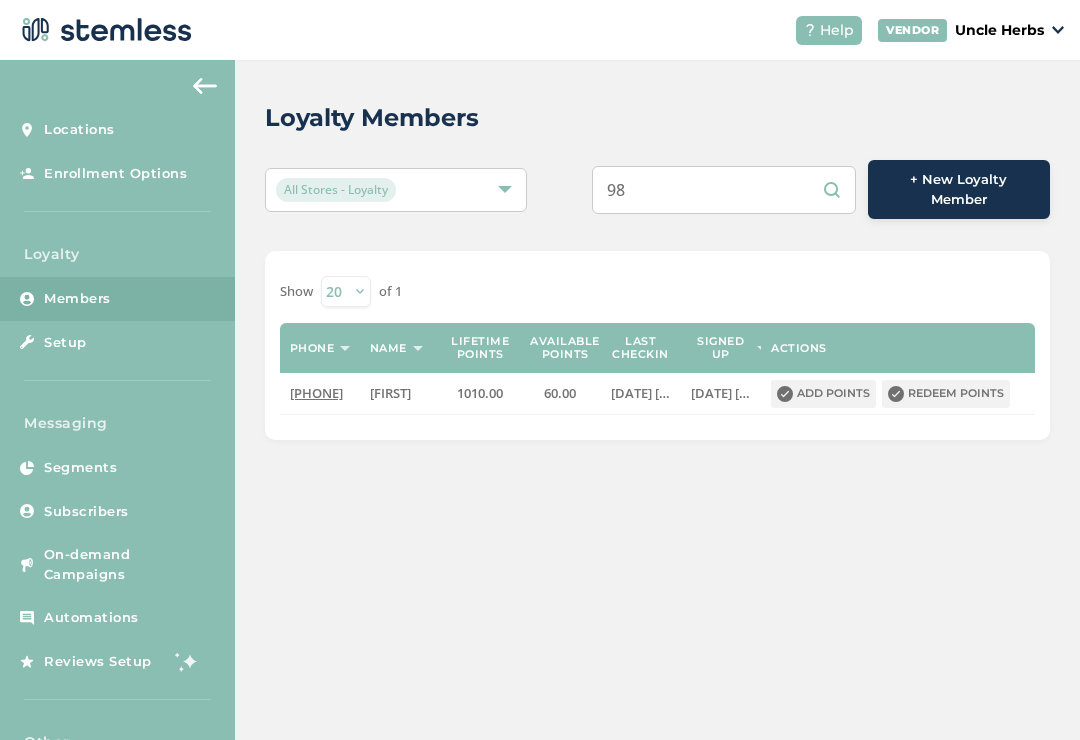 type on "9" 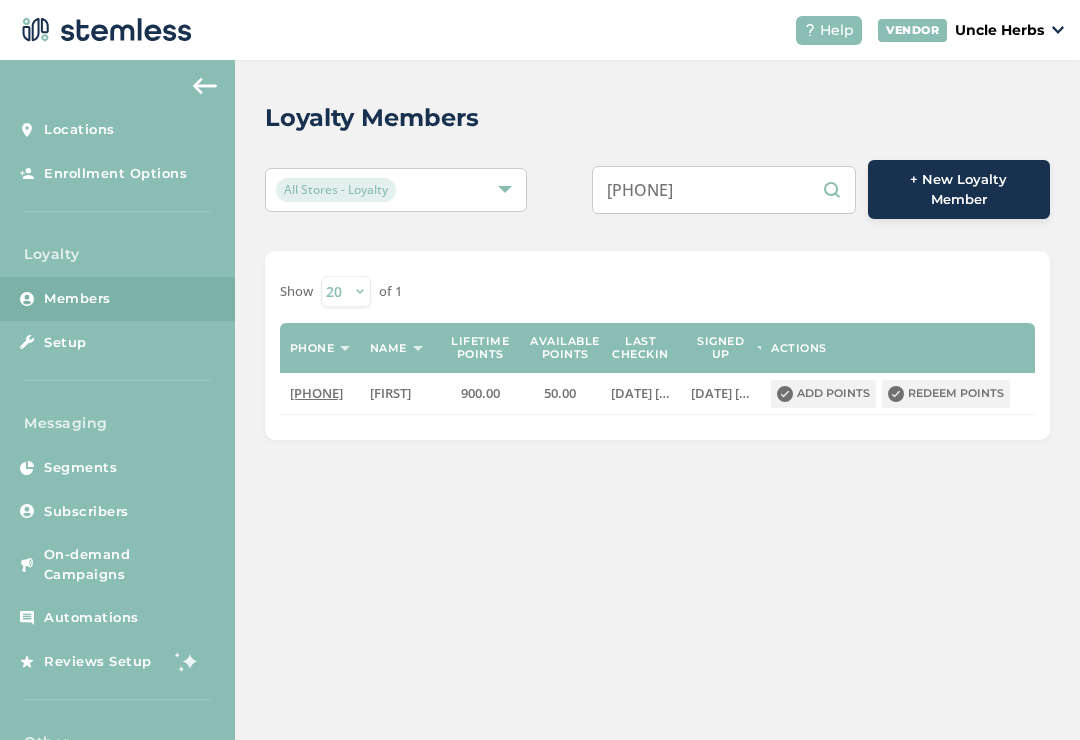 click on "[PHONE]" at bounding box center [724, 190] 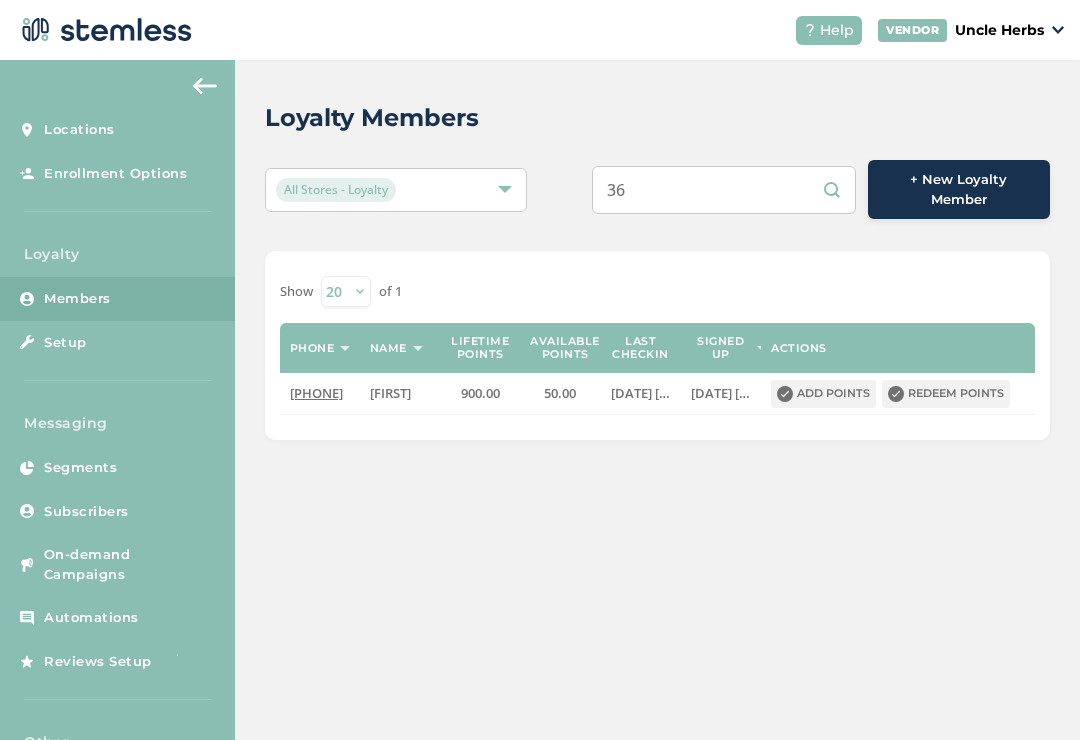 type on "3" 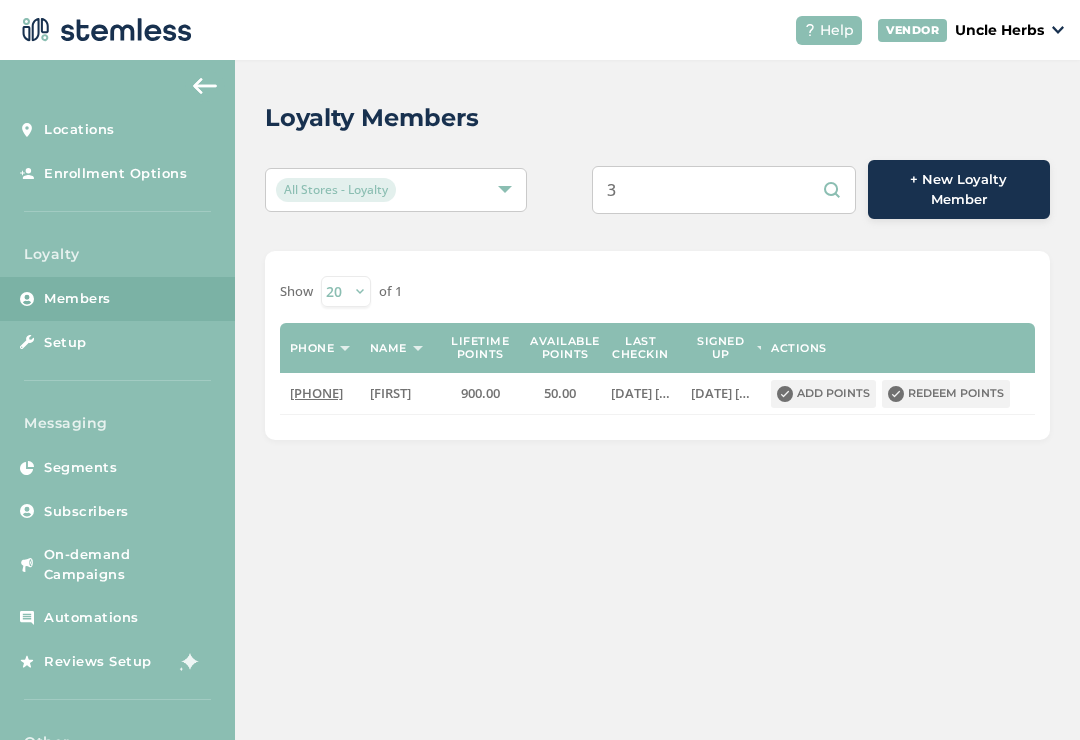 click on "3" at bounding box center (724, 190) 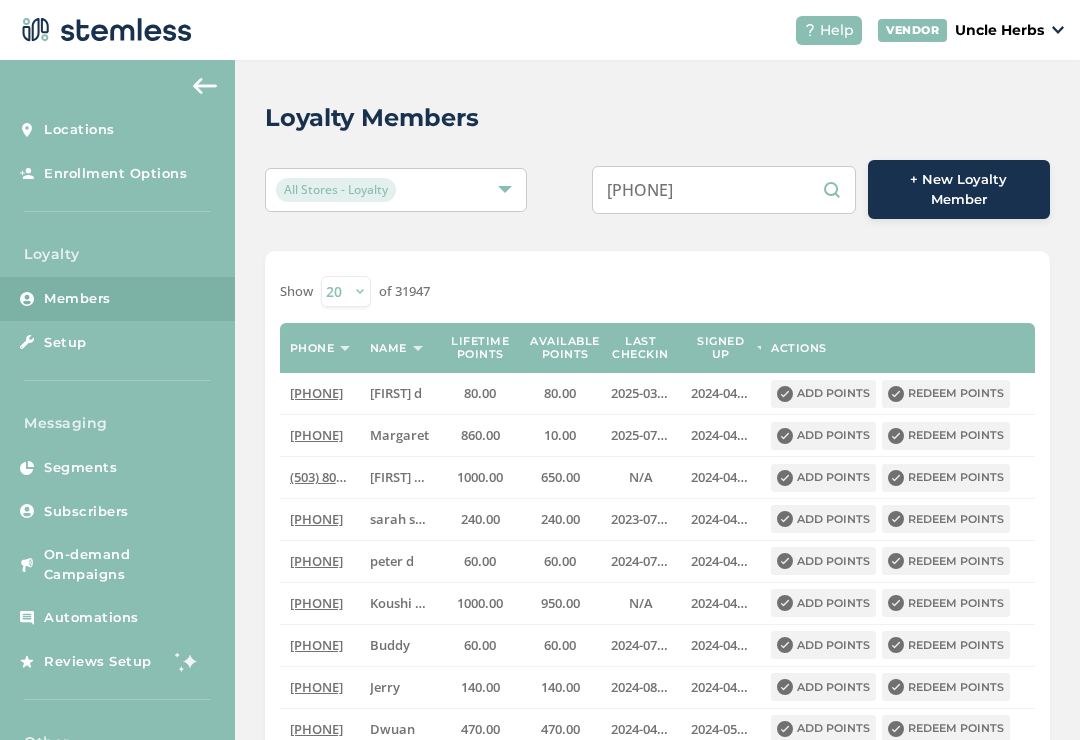 type on "[PHONE]" 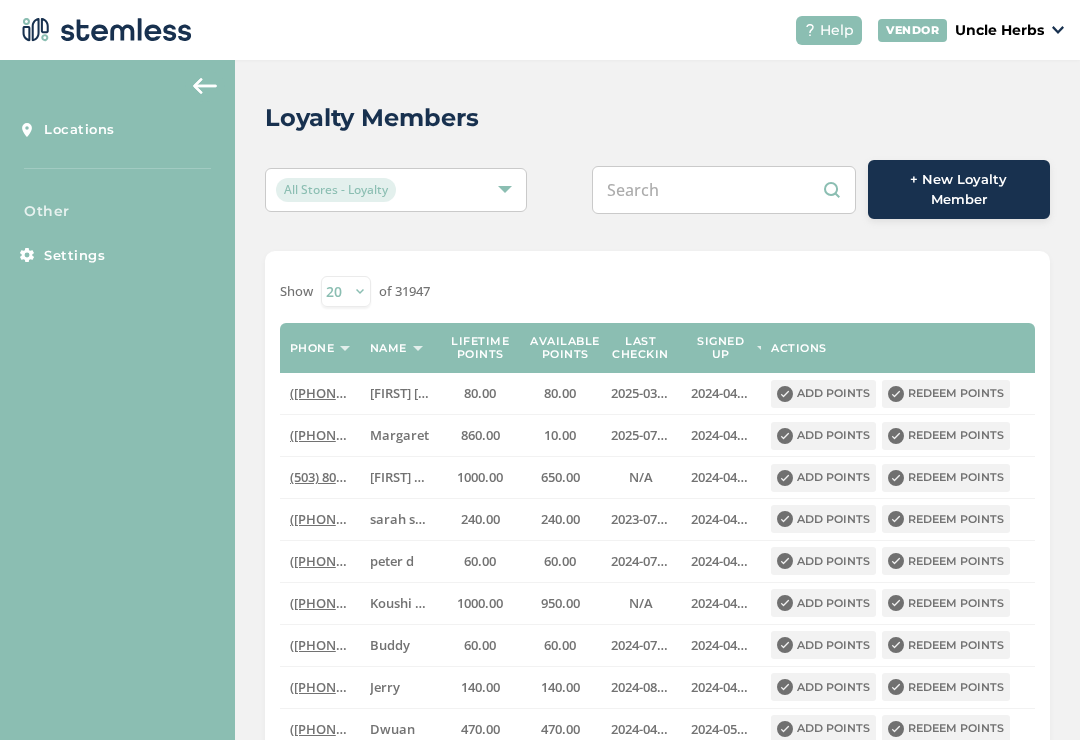 click at bounding box center (724, 190) 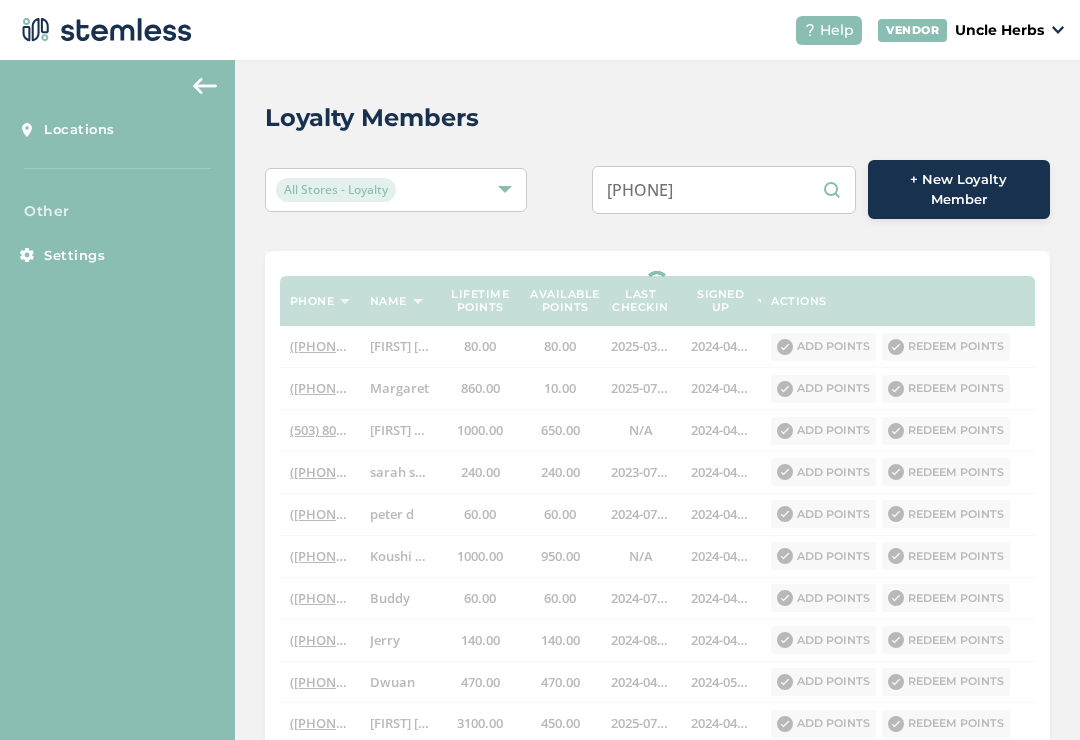 type on "[PHONE]" 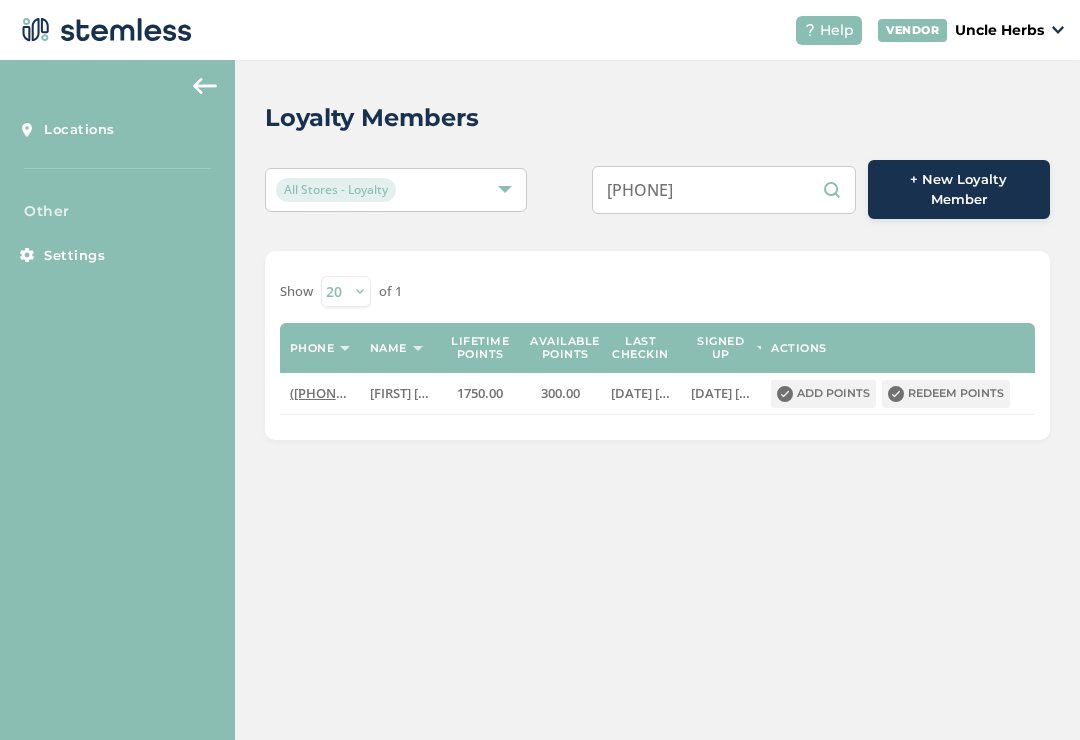 click on "Redeem points" at bounding box center [946, 394] 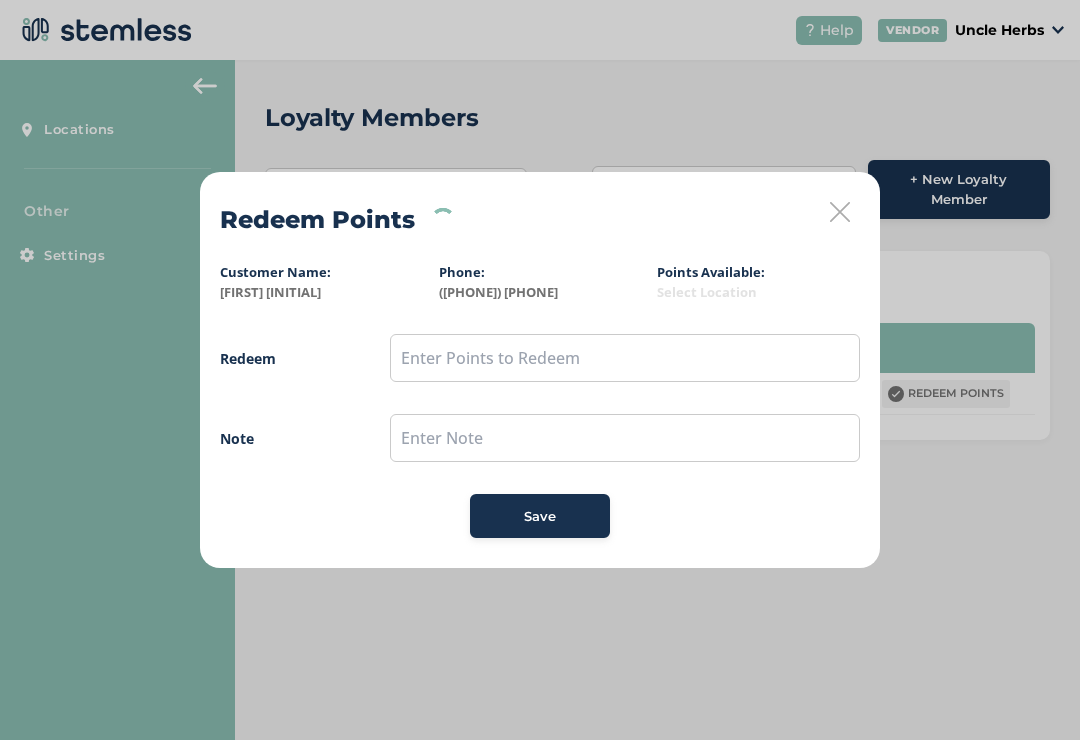 scroll, scrollTop: 0, scrollLeft: 0, axis: both 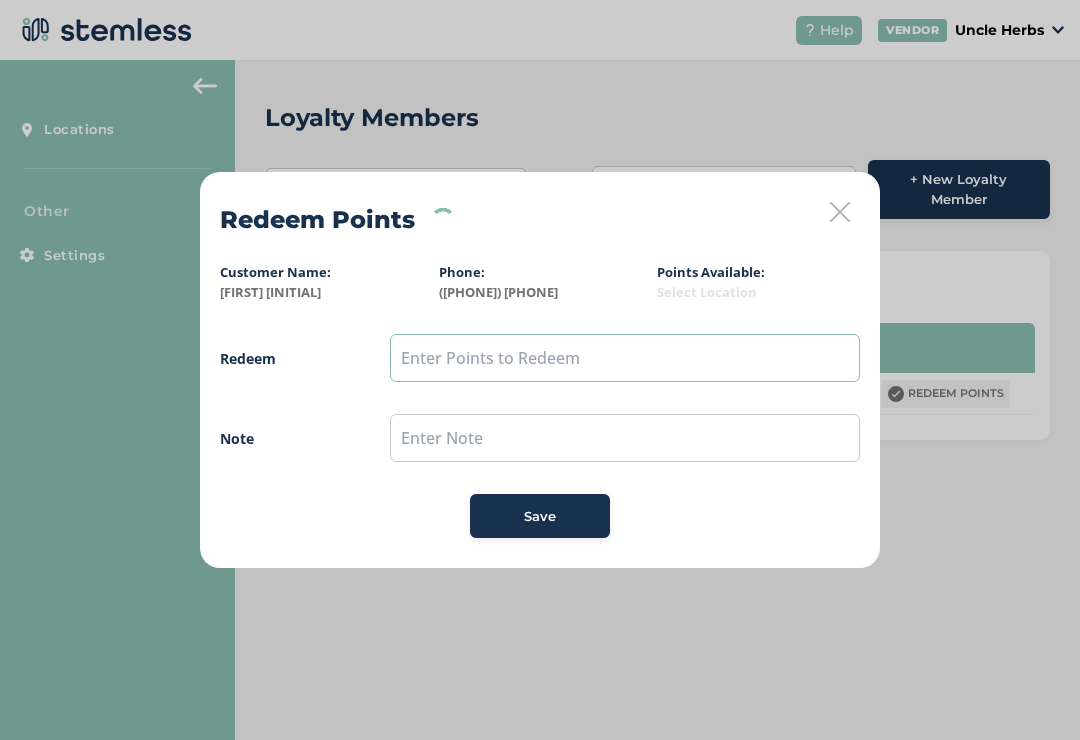 click at bounding box center [625, 358] 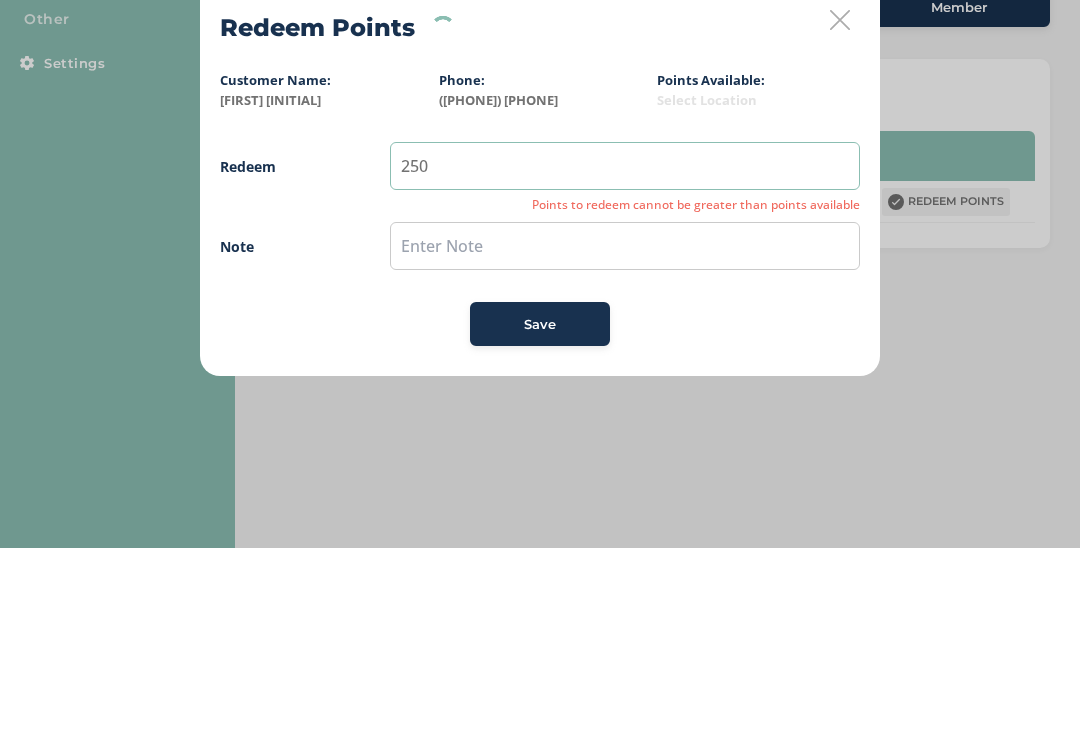 type on "250" 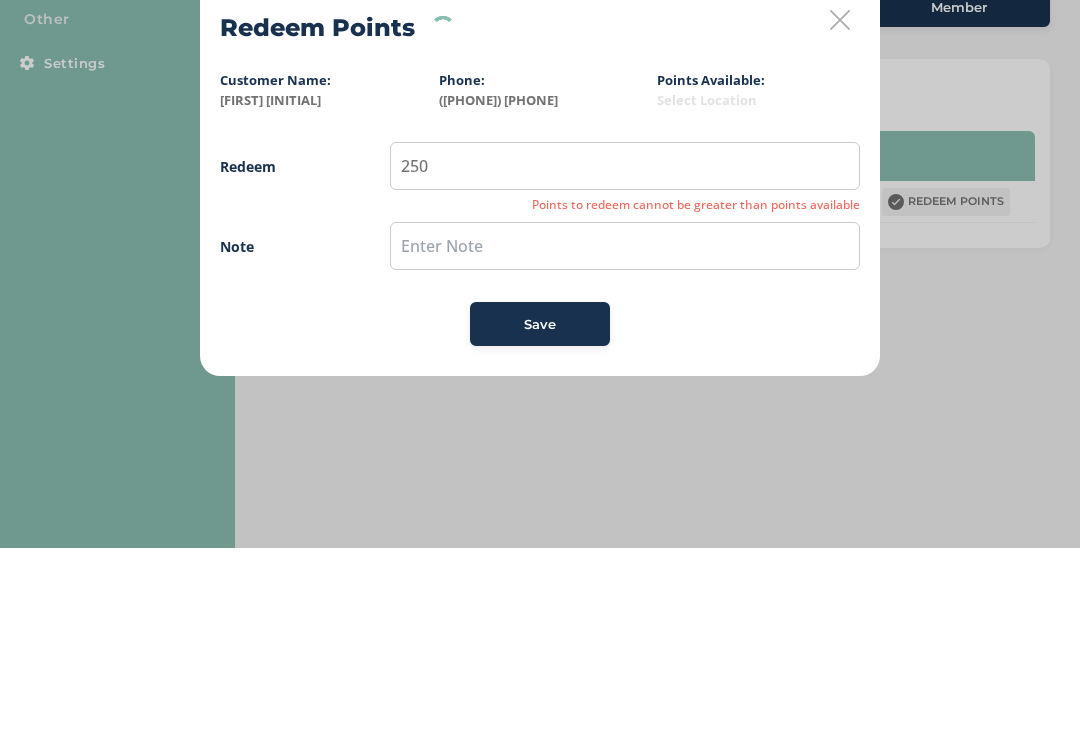 click on "Note" at bounding box center [540, 438] 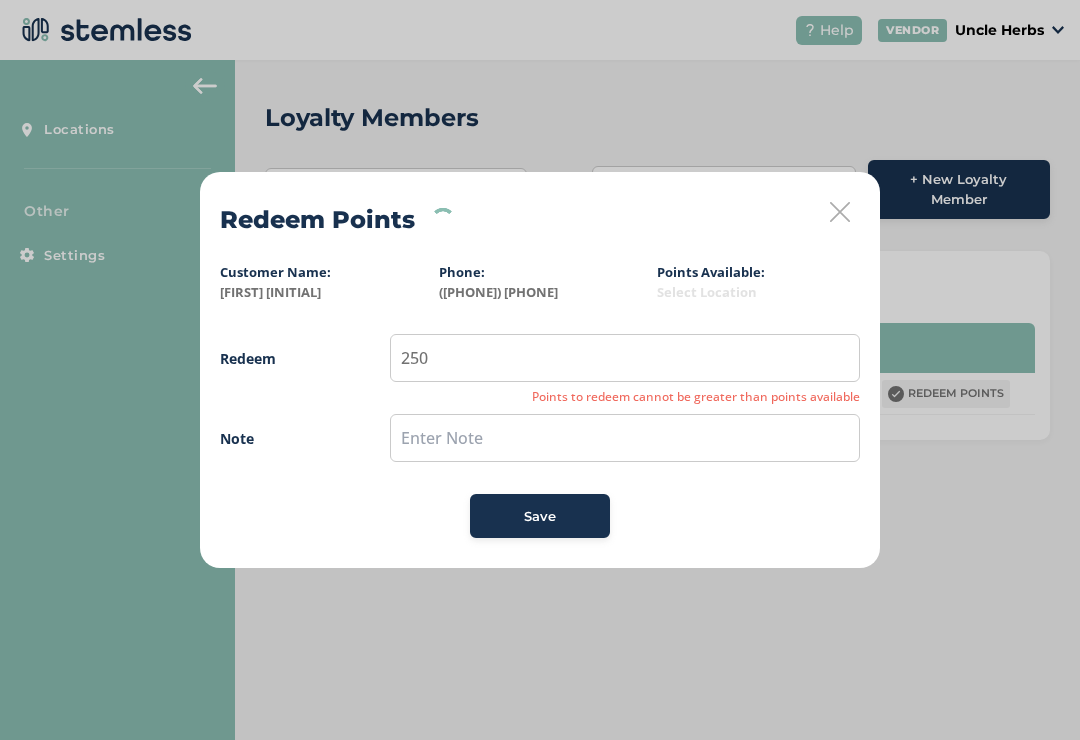 click on "Save" at bounding box center [540, 517] 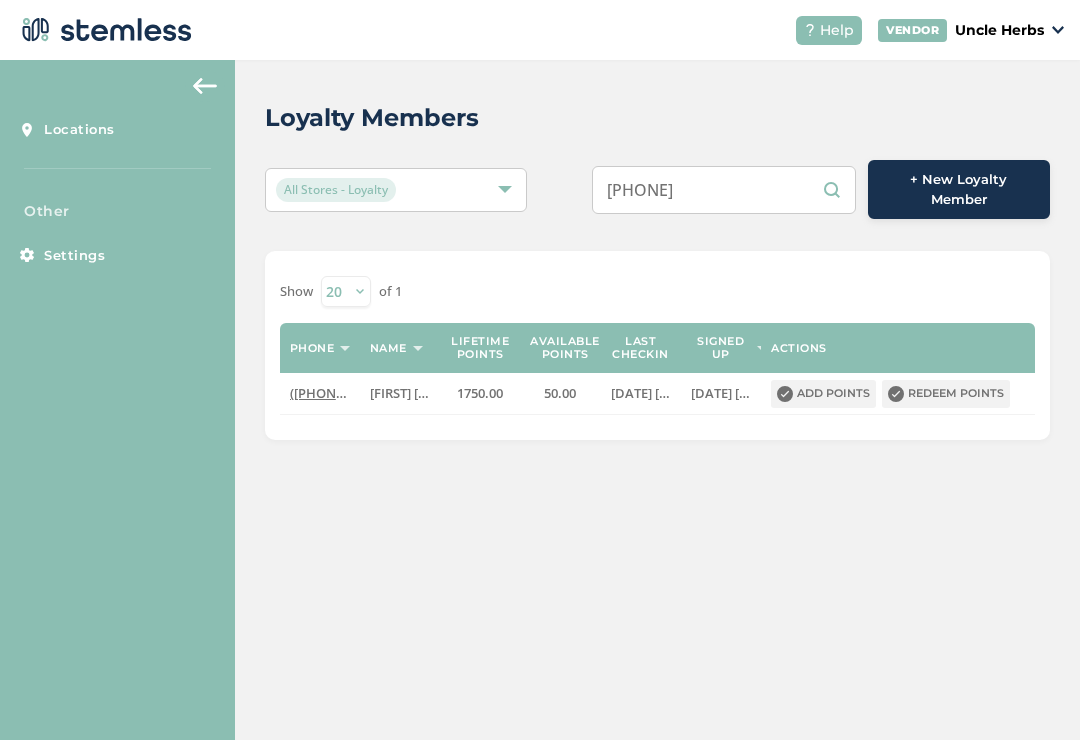 click on "9077825208" at bounding box center [724, 190] 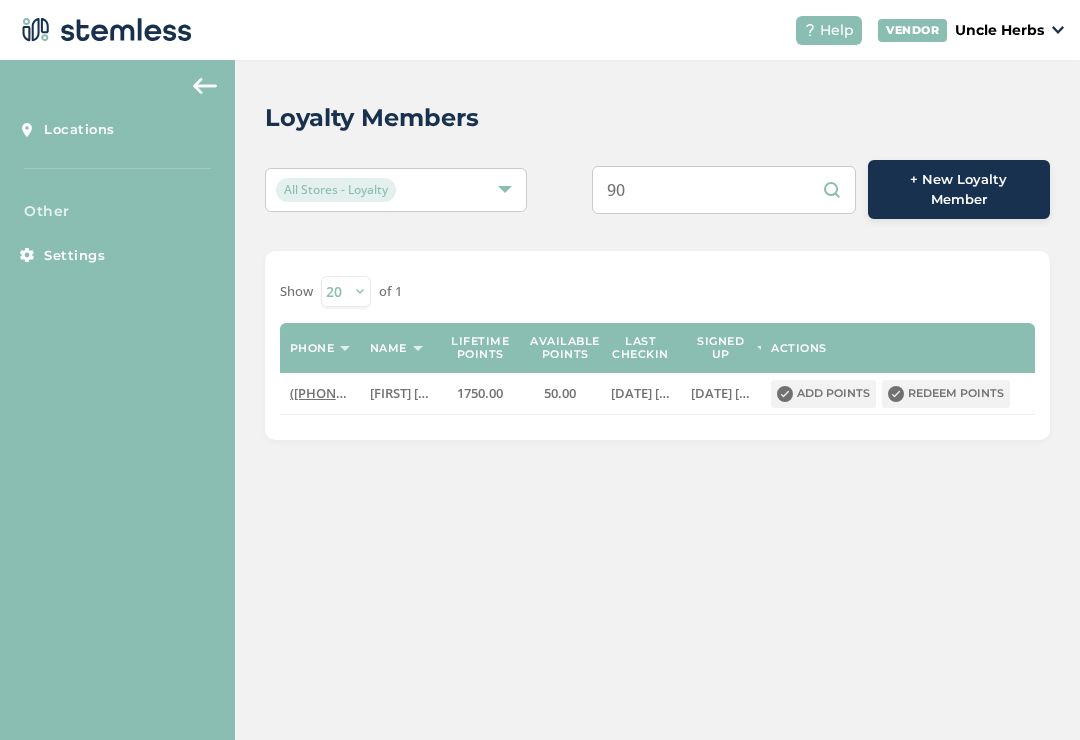 type on "9" 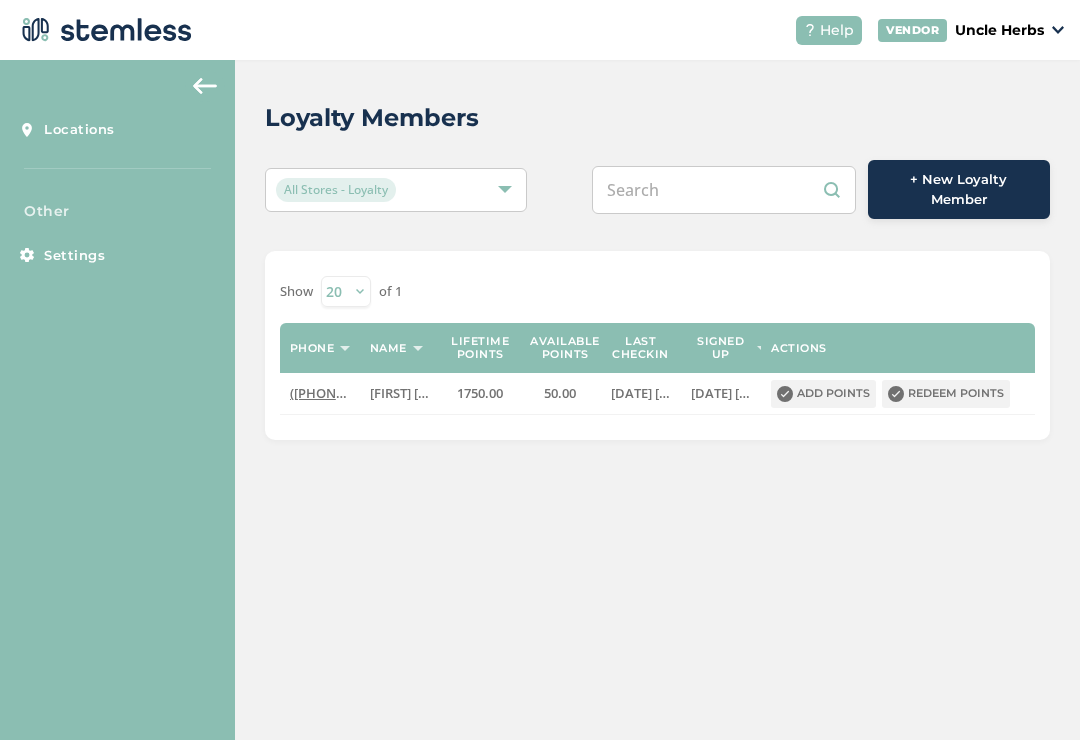 click at bounding box center [724, 190] 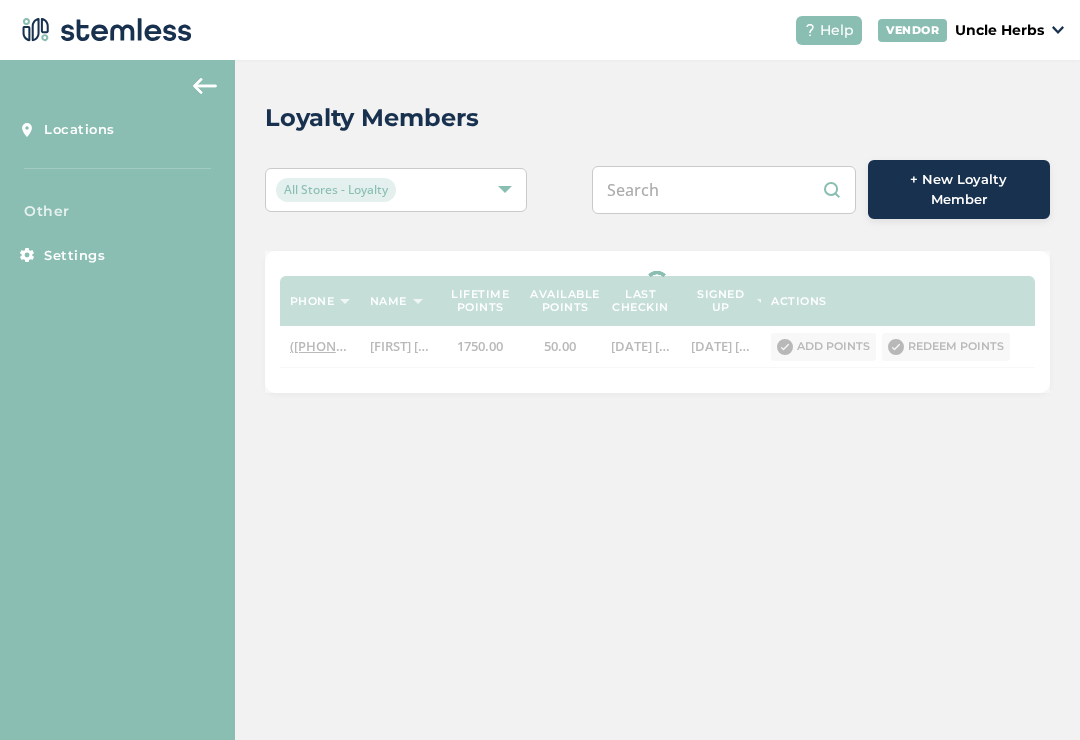 paste on "7169986061" 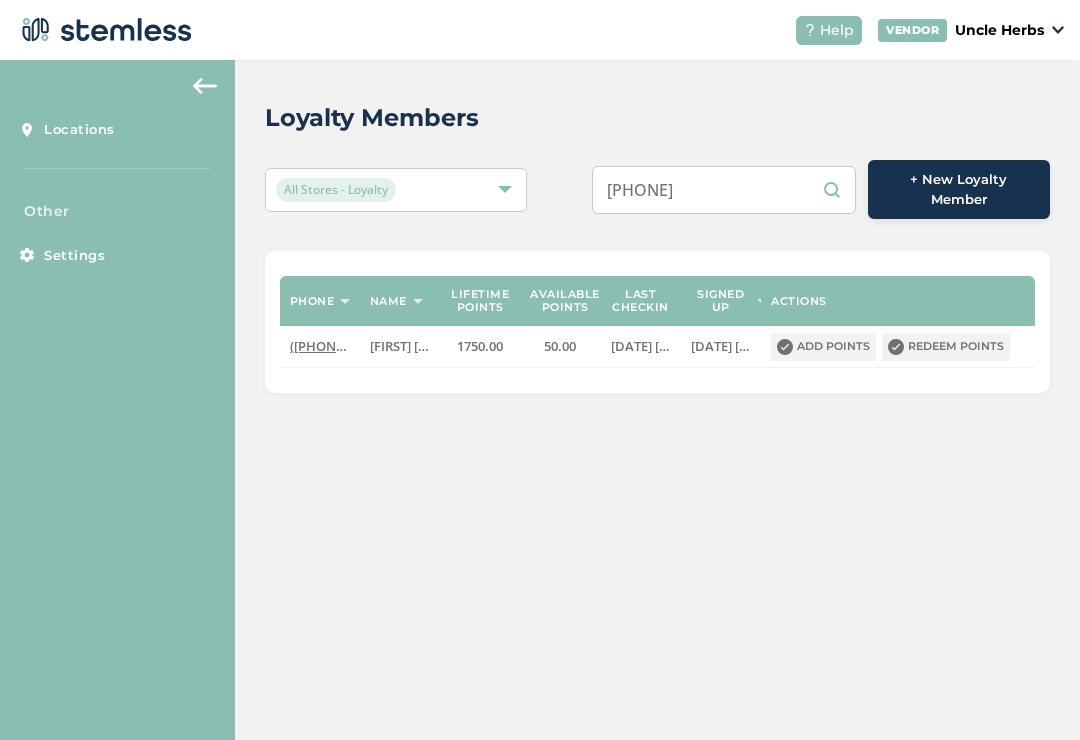 click on "7169986061" at bounding box center [724, 190] 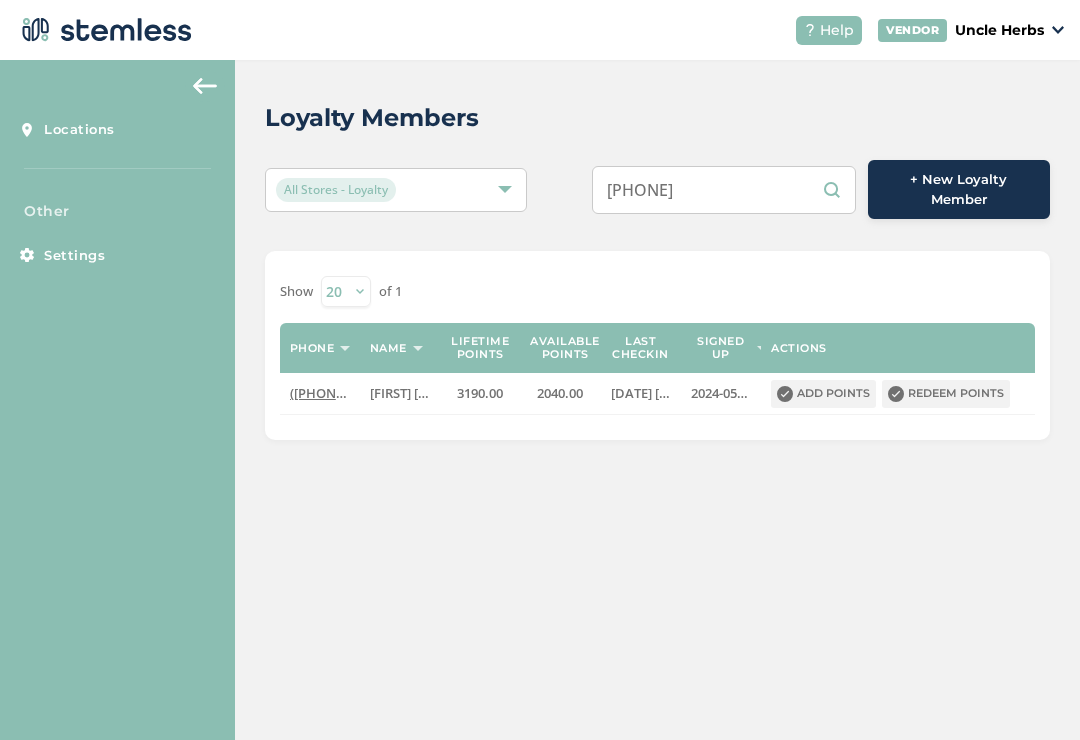 click on "Loyalty Members  All Stores - Loyalty  7169986061 + New Loyalty Member Show  20   50   100  of 1  Phone   Name   Lifetime points   Available points   Last checkin   Signed up   Actions   (716) 998-6061   Matthew White VETERAN   3190.00   2040.00   2025-07-23 03:24:44   2024-05-31 06:21:59   Add points   Redeem points" at bounding box center [657, 270] 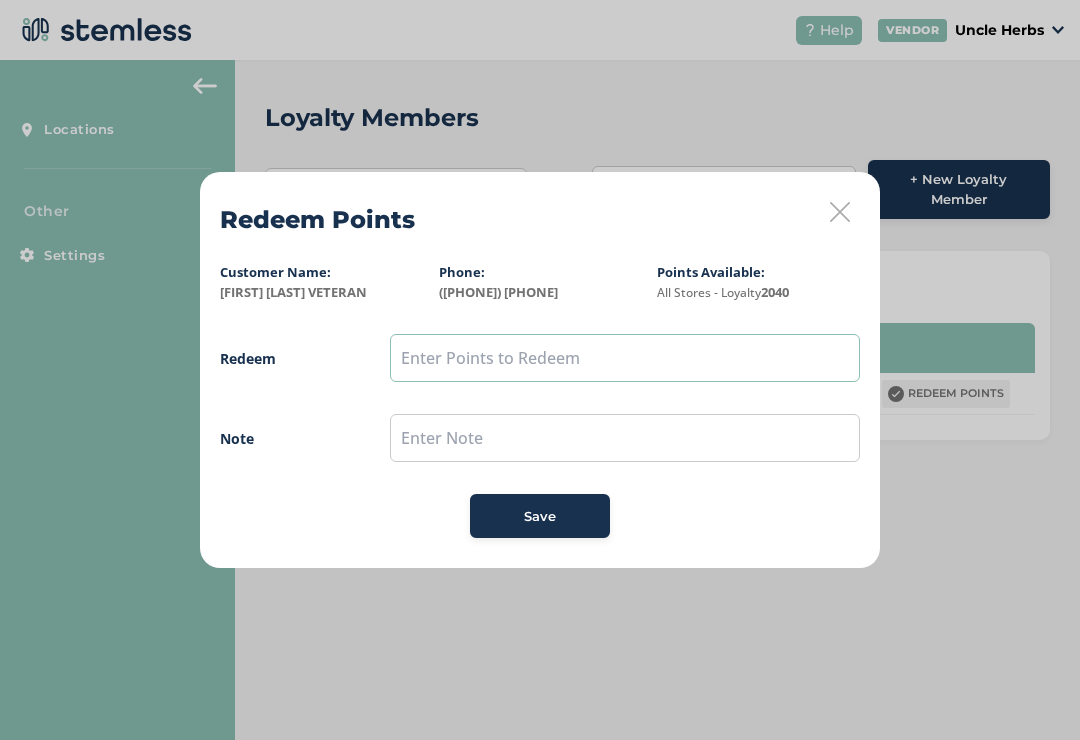 click at bounding box center (625, 358) 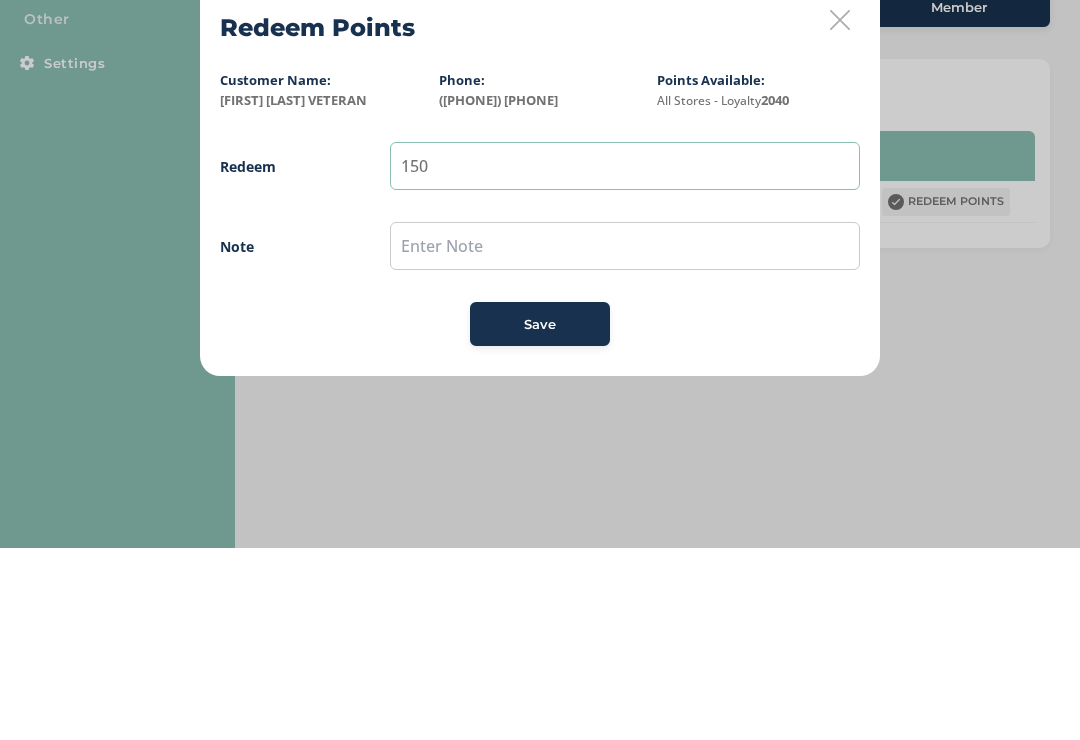 type on "150" 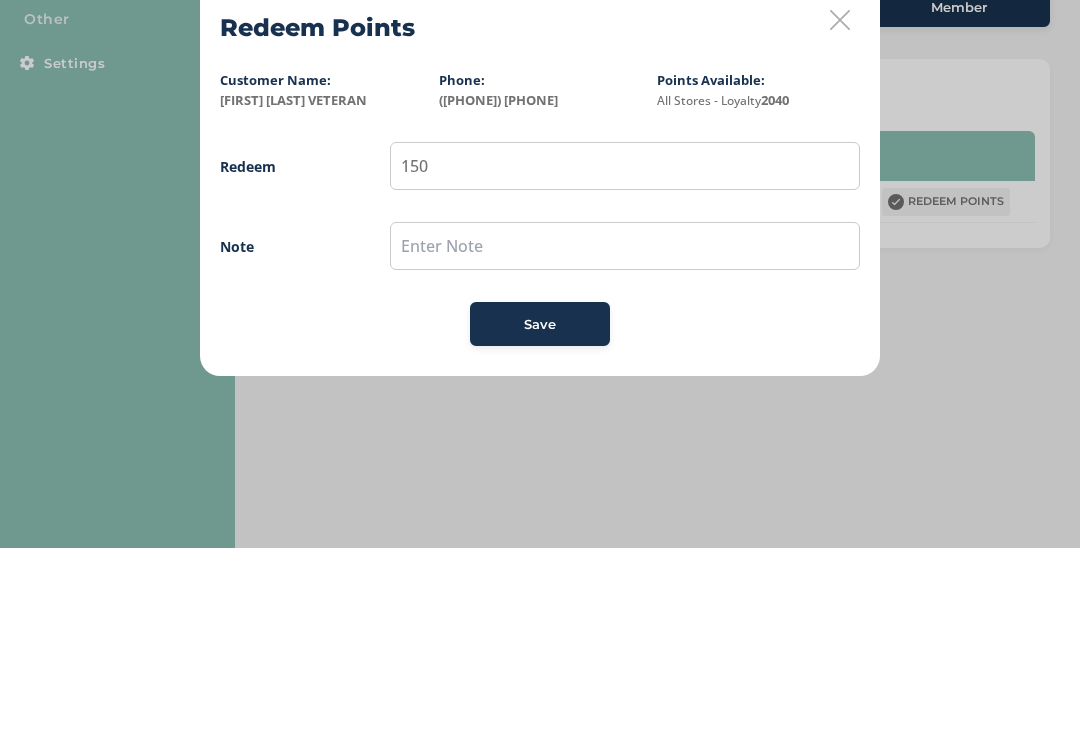 click on "Redeem 150 Note Save" at bounding box center [540, 436] 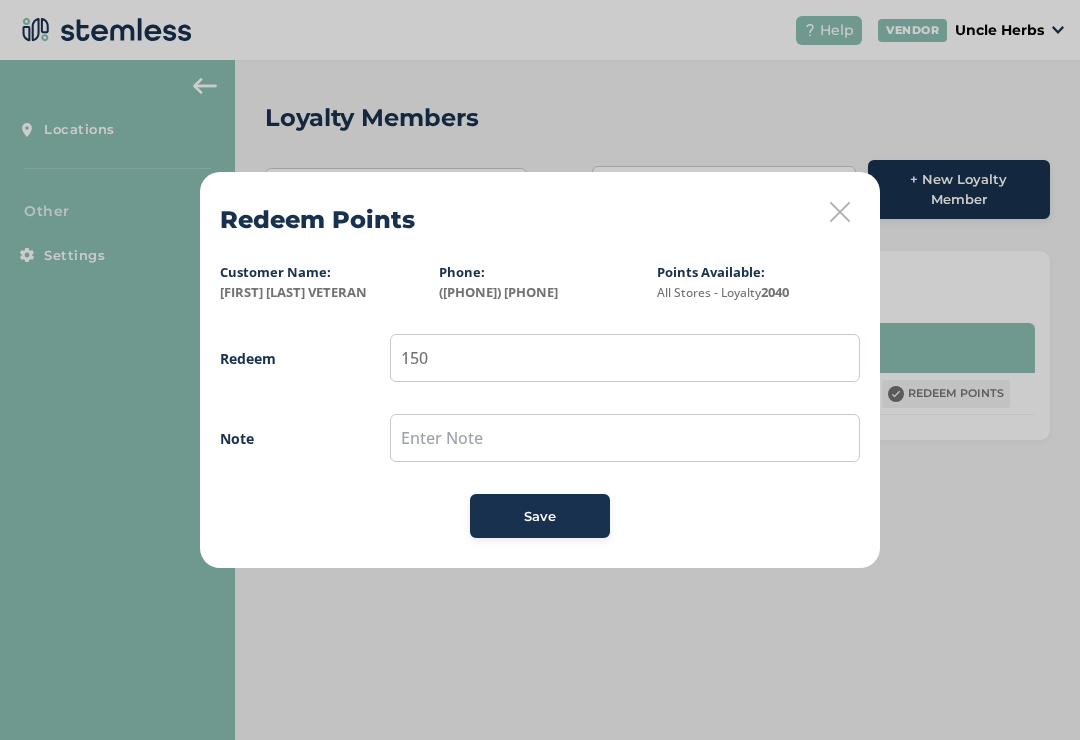 click on "Save" at bounding box center [540, 516] 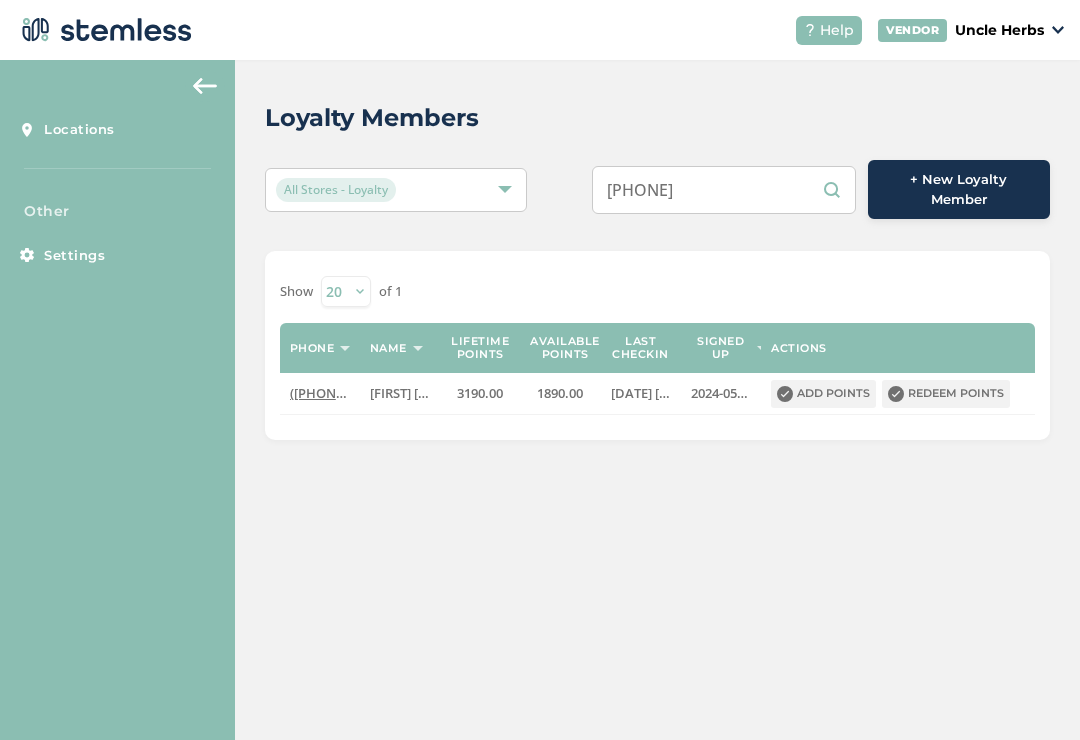 click on "7169986061" at bounding box center (724, 190) 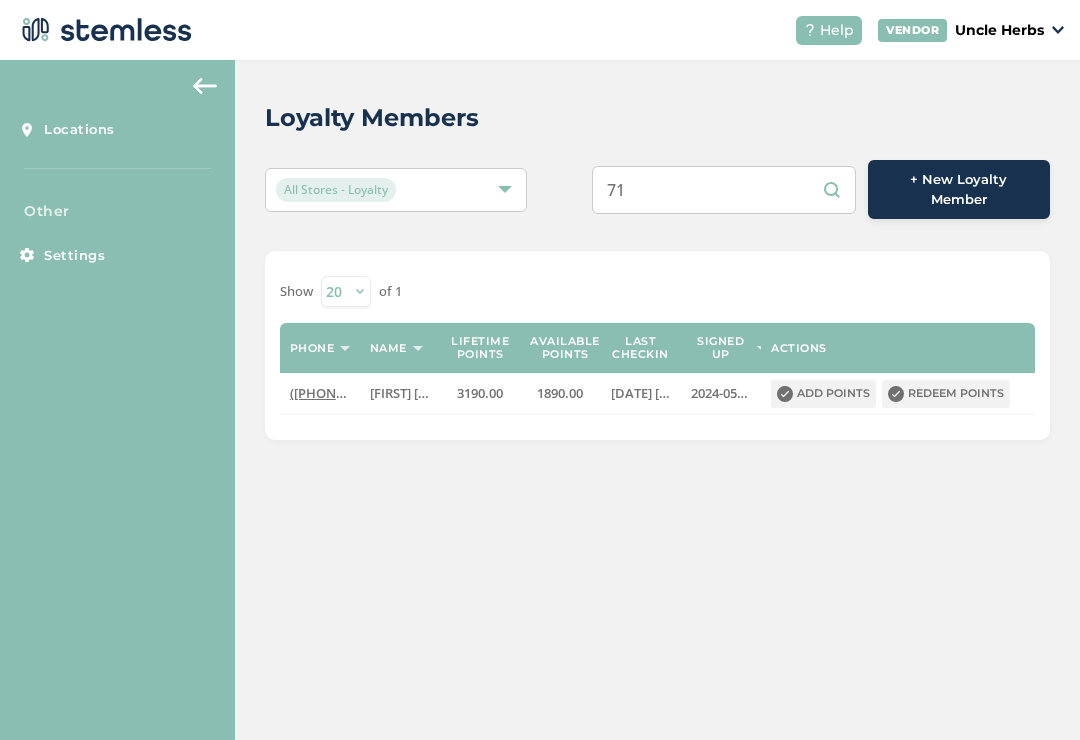 type on "7" 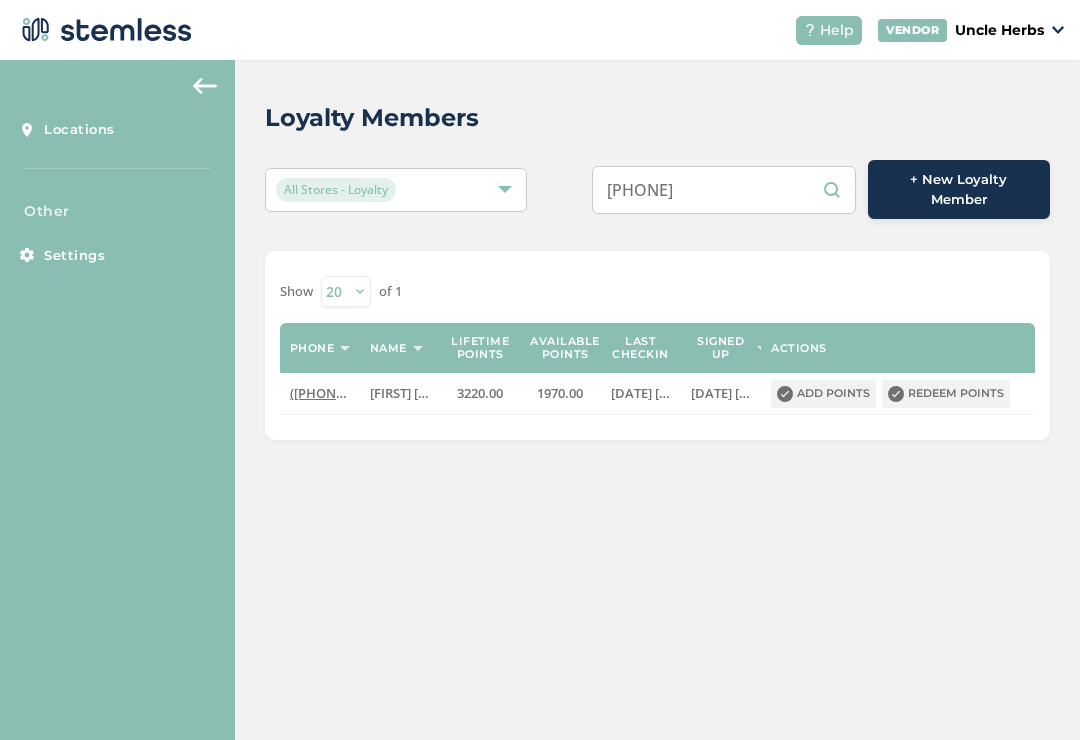 type on "9075292836" 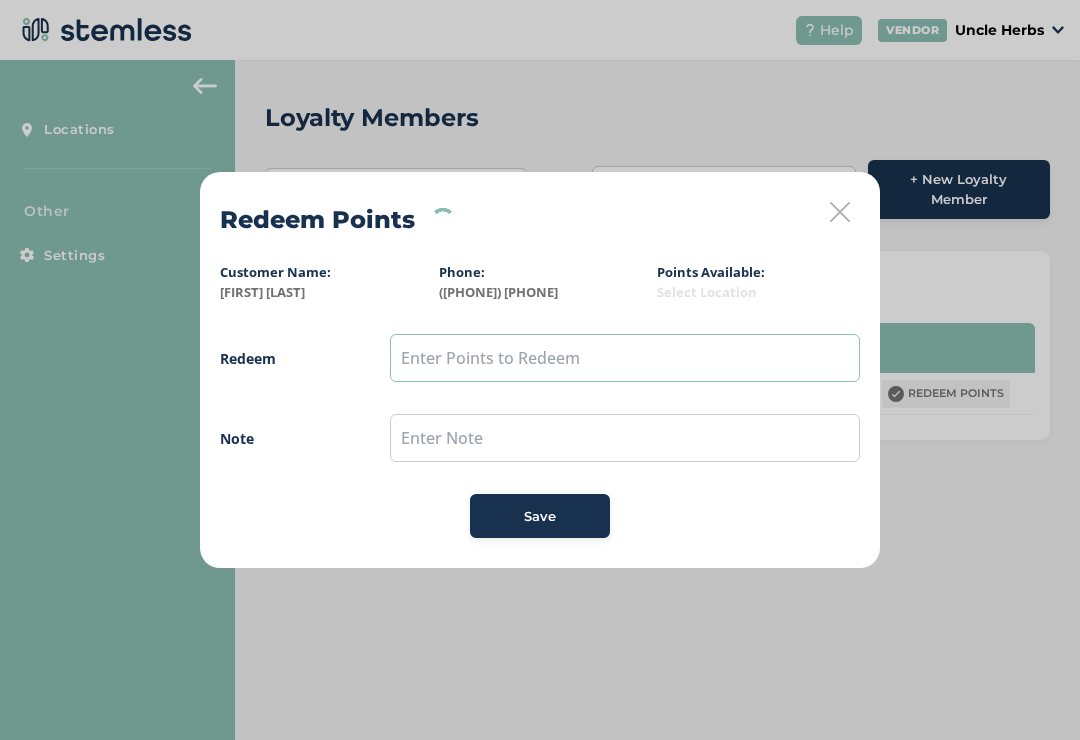 click at bounding box center (625, 358) 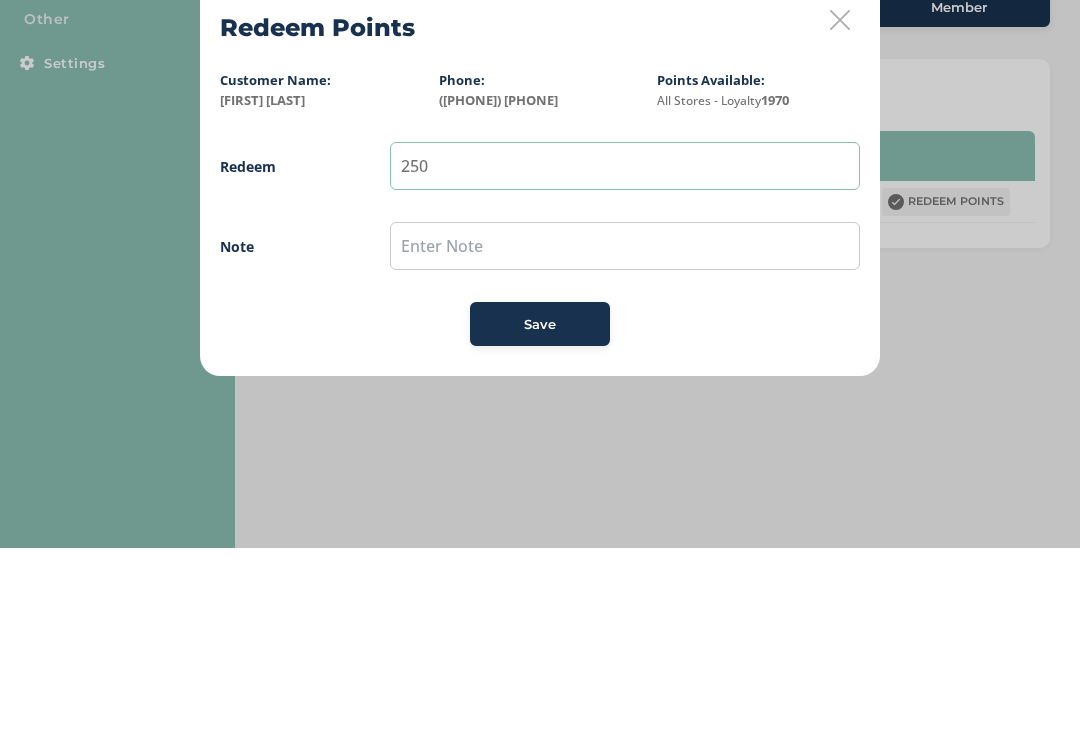 type on "250" 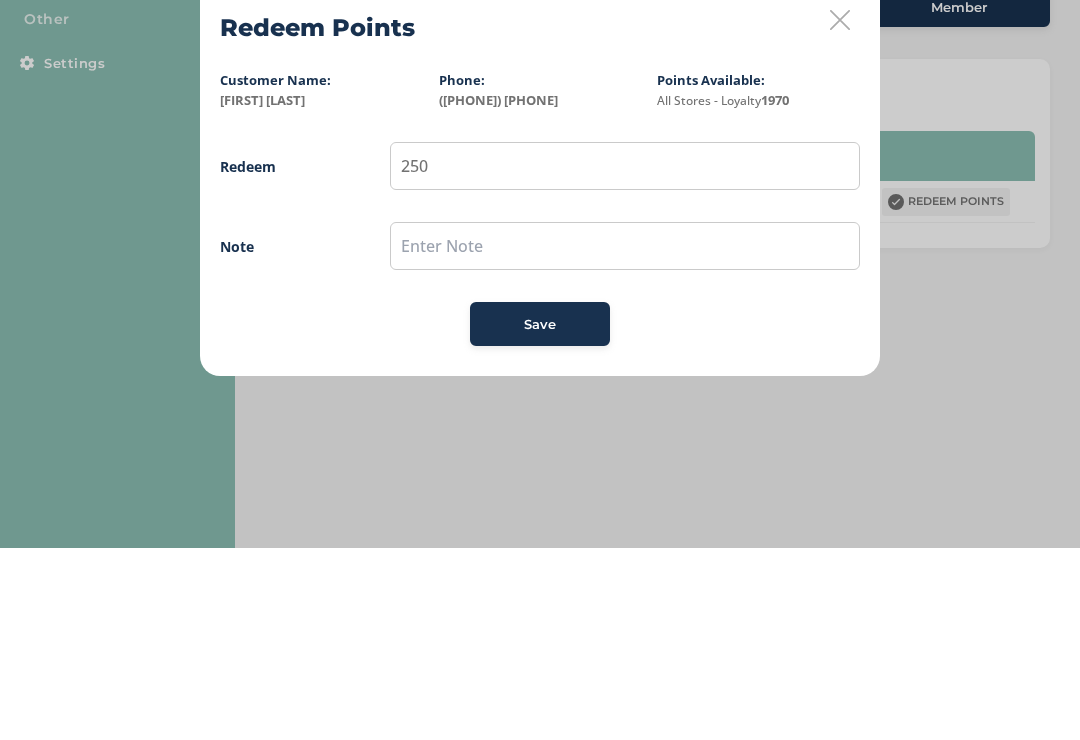 click on "Save" at bounding box center [540, 516] 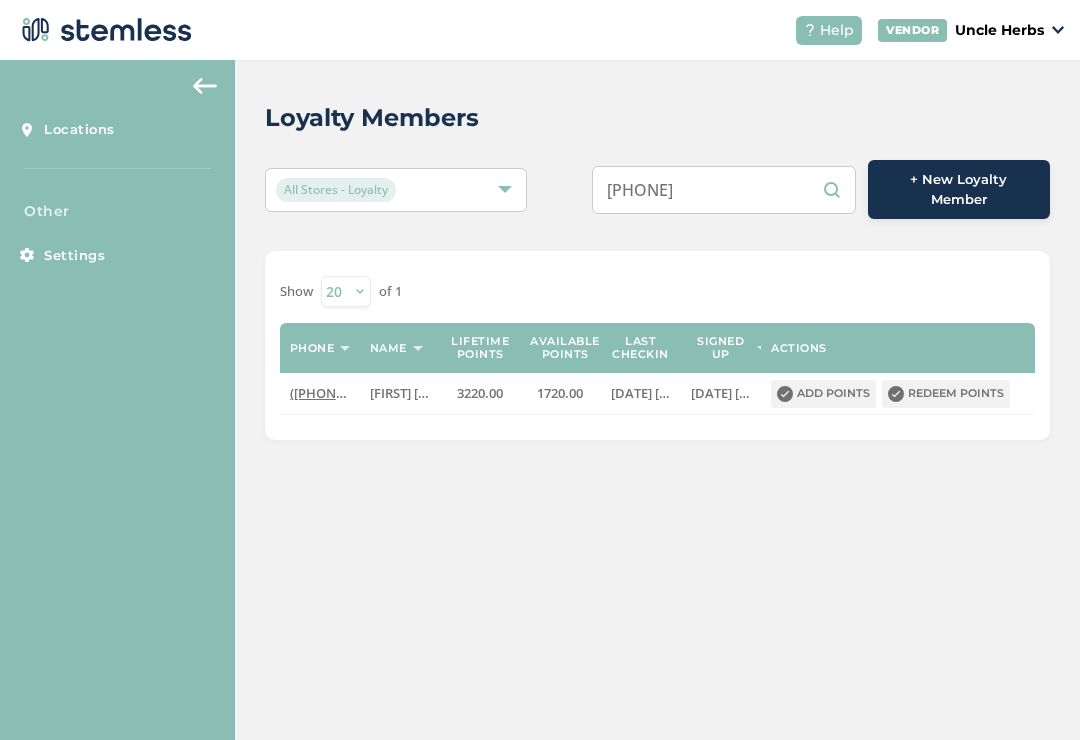 click on "9075292836" at bounding box center [724, 190] 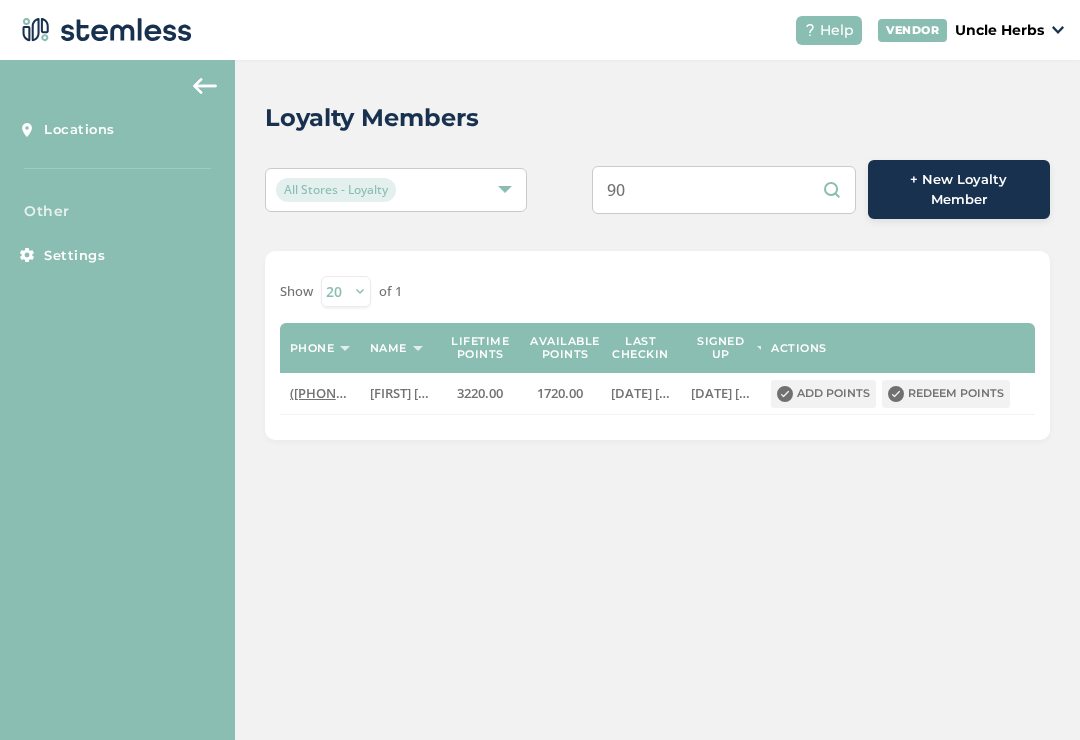 type on "9" 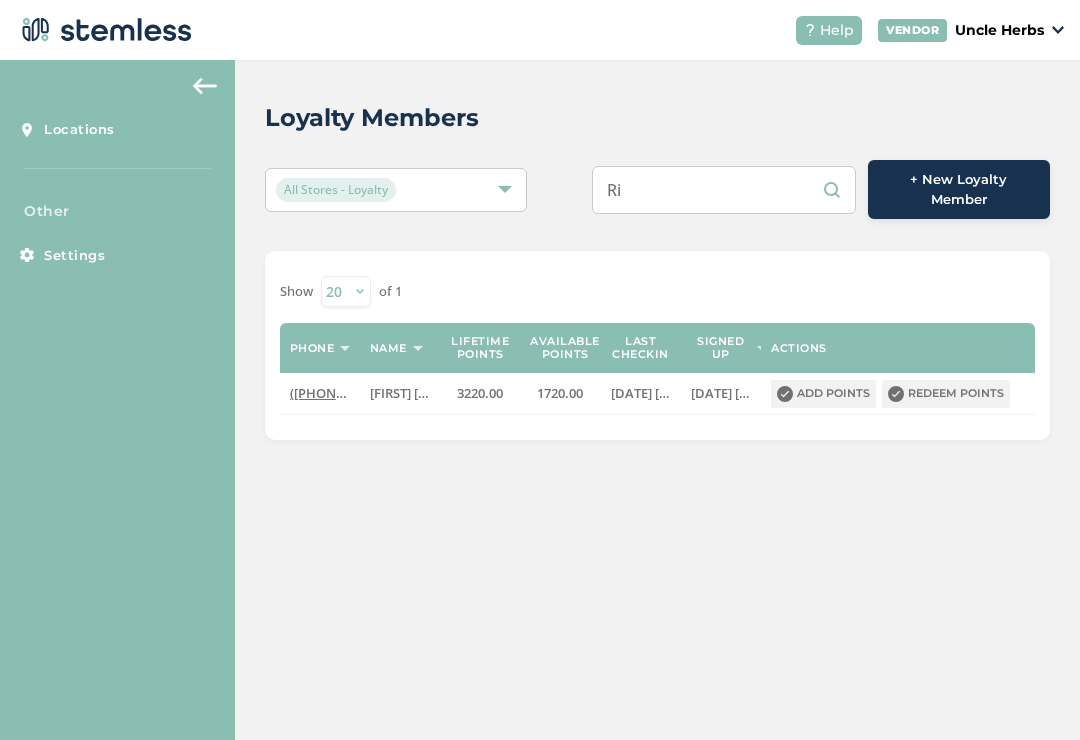 type on "R" 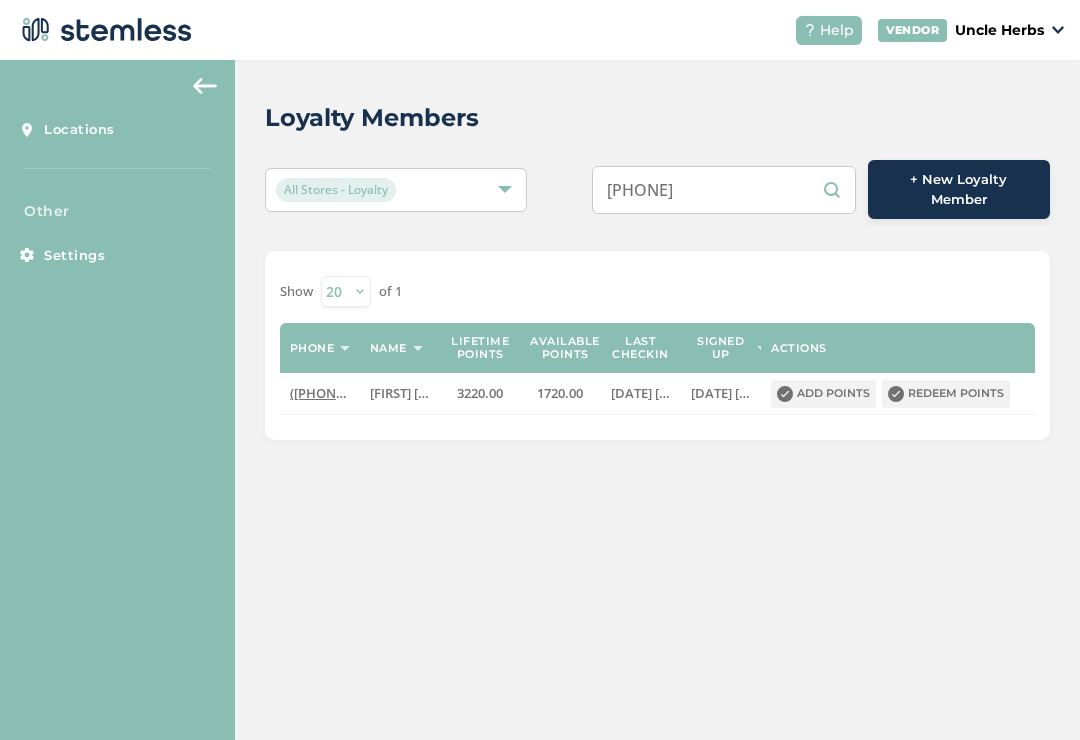 type on "9073060240" 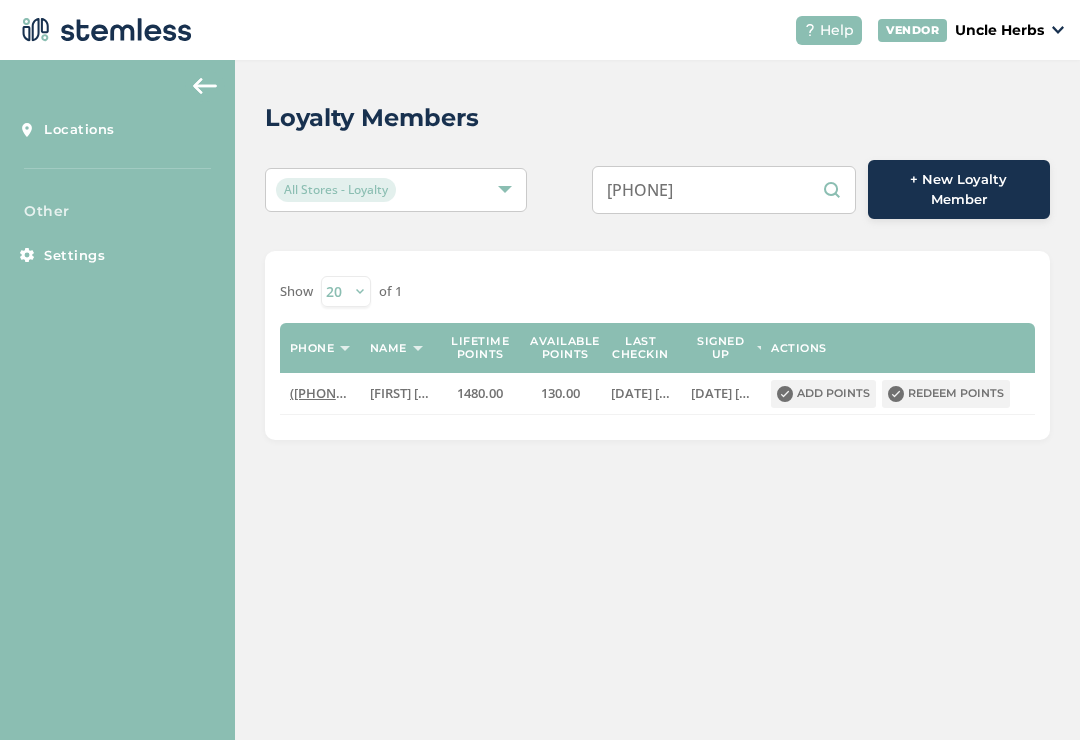 click on "Redeem points" at bounding box center [946, 394] 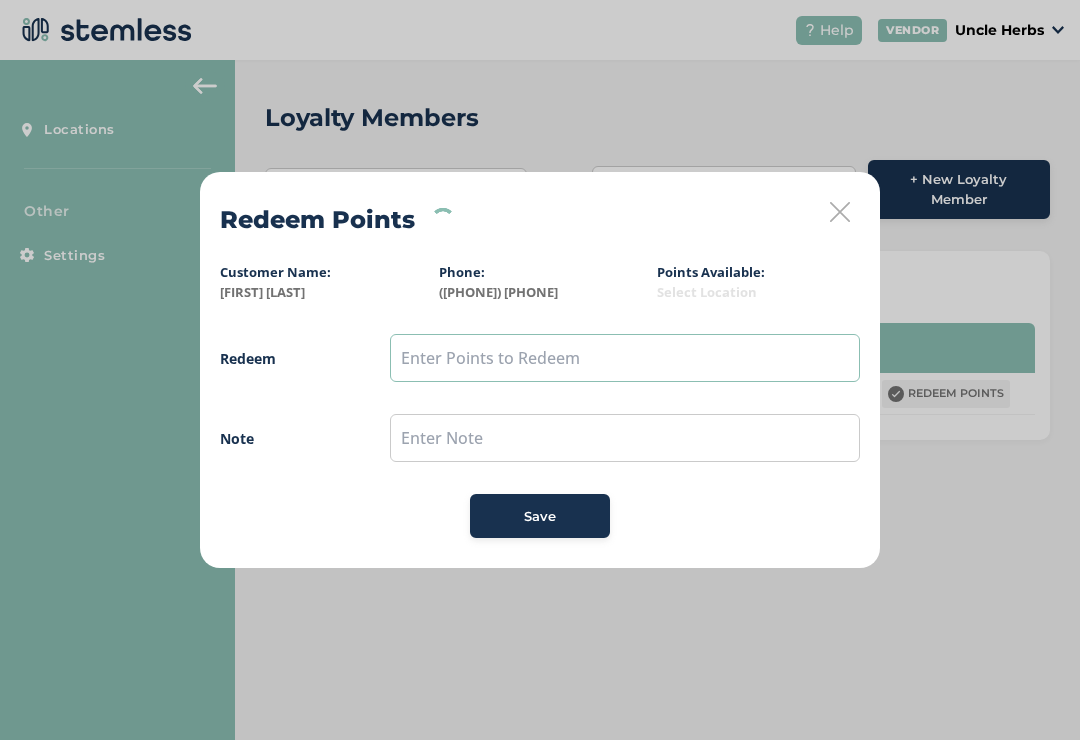 click at bounding box center (625, 358) 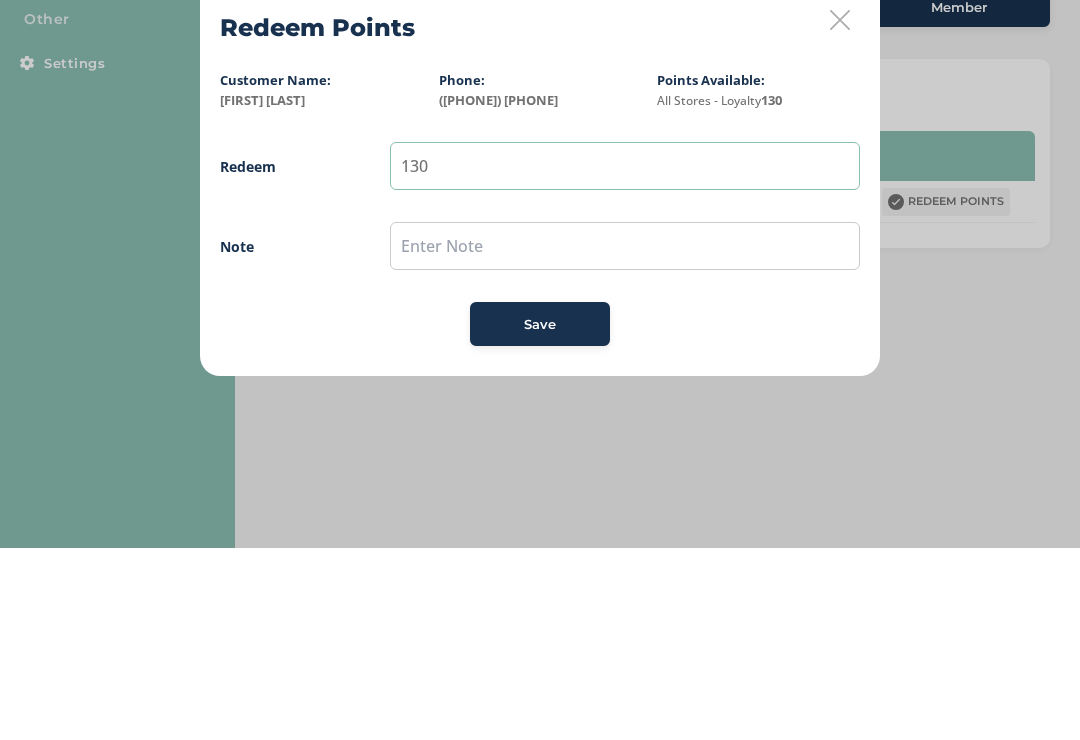 type on "130" 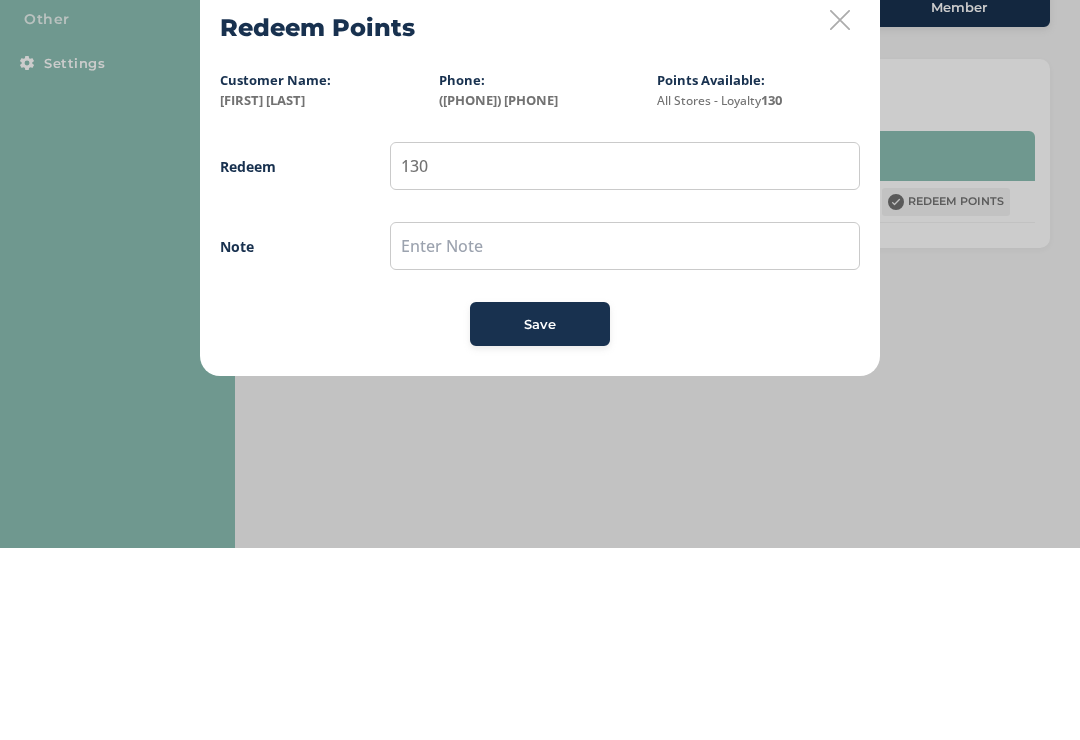 click on "Redeem 130 Note Save" at bounding box center [540, 436] 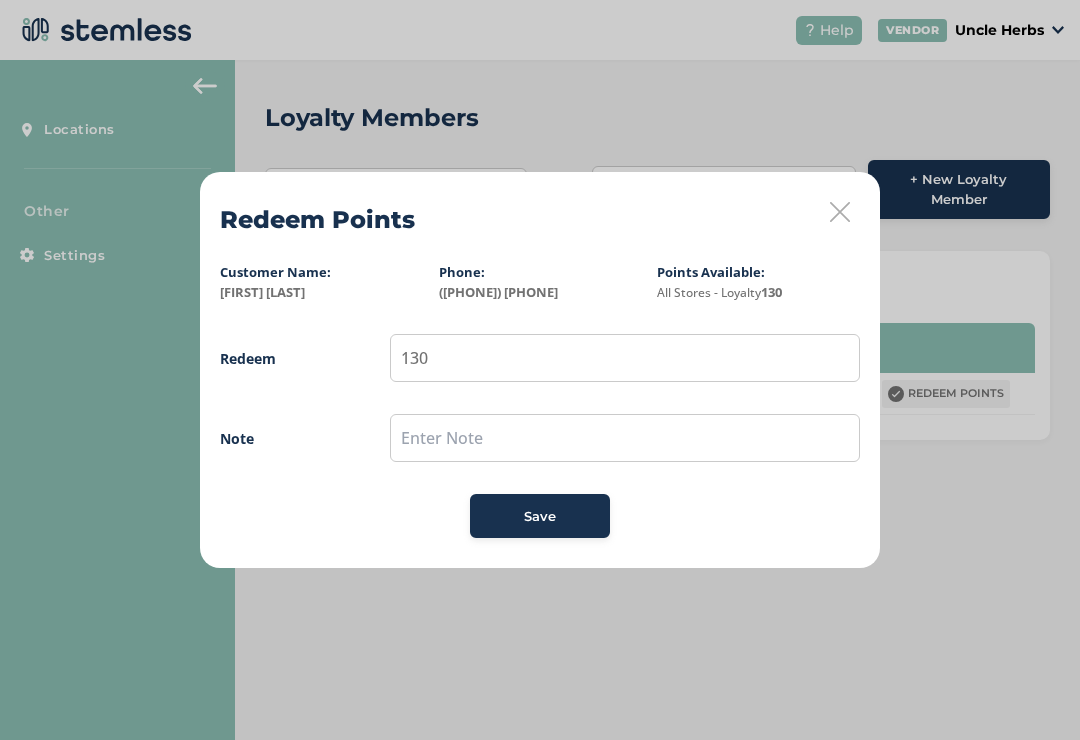 click on "Note" at bounding box center [285, 438] 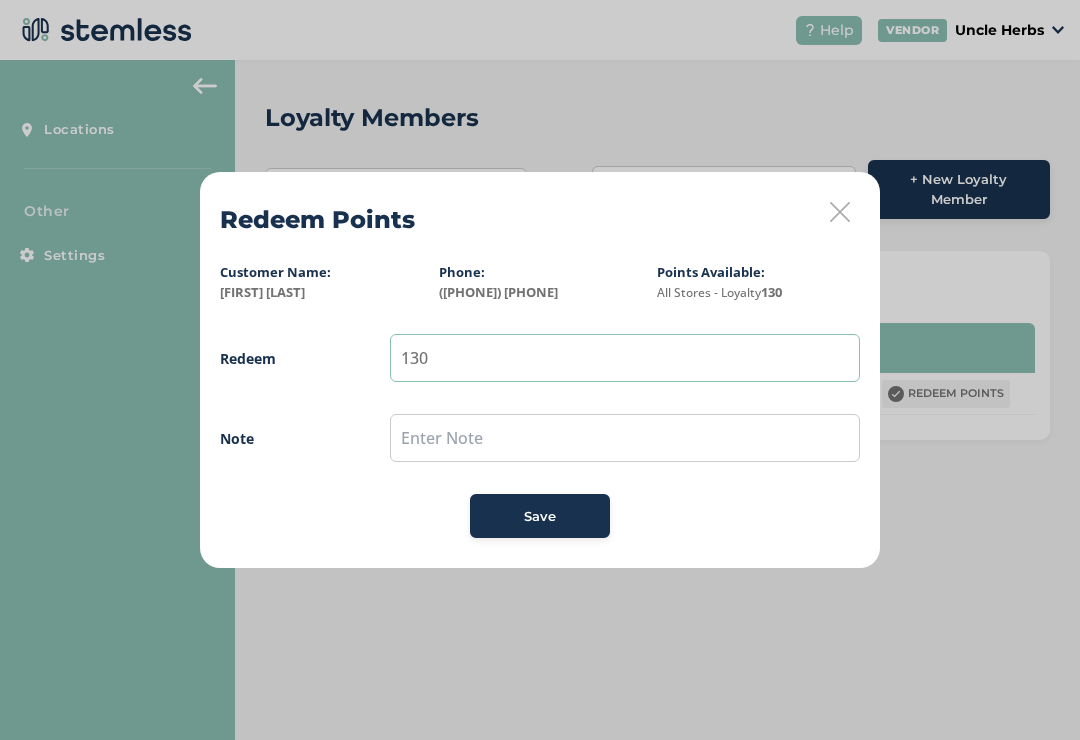 click on "130" at bounding box center (625, 358) 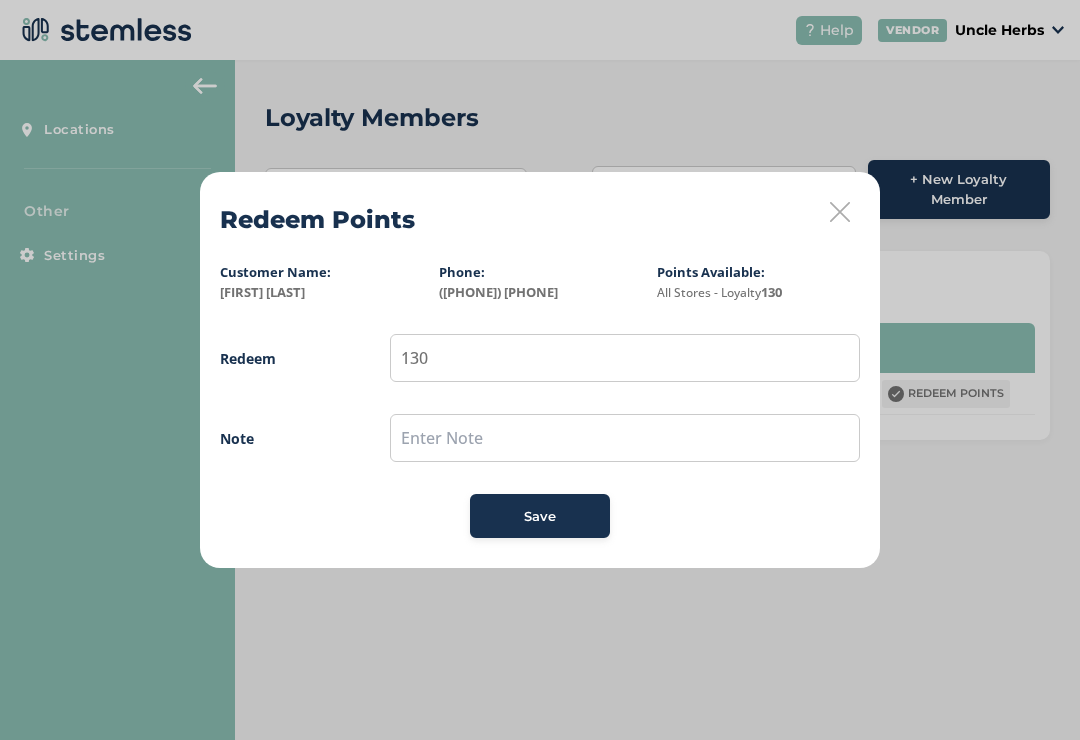 click on "Save" at bounding box center (540, 517) 